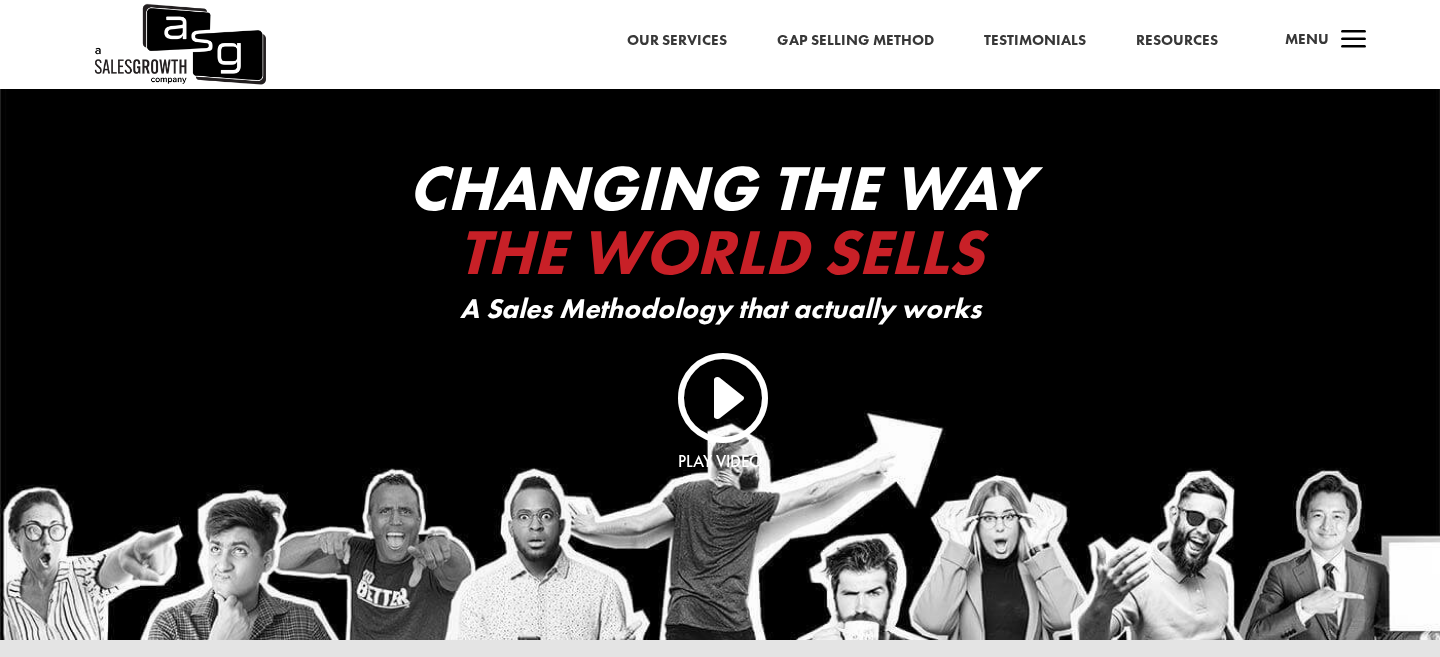 scroll, scrollTop: 2598, scrollLeft: 0, axis: vertical 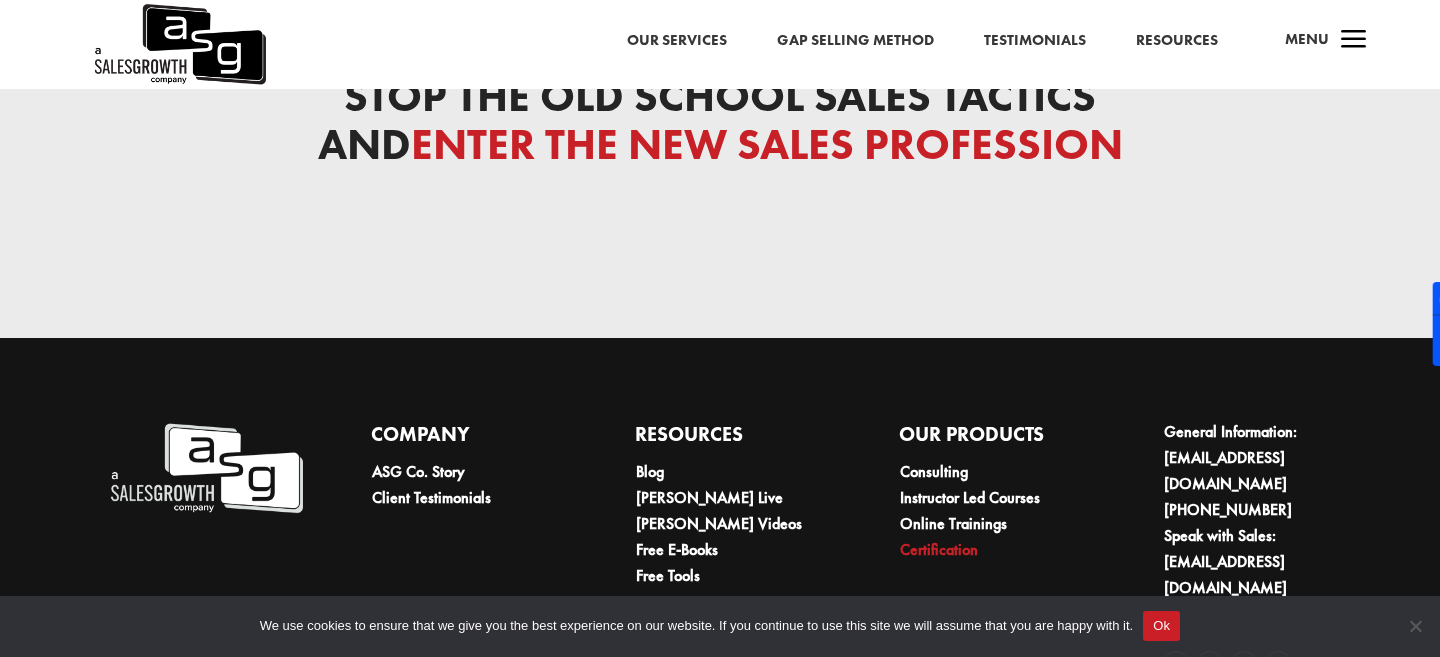 click on "Certification" at bounding box center [939, 549] 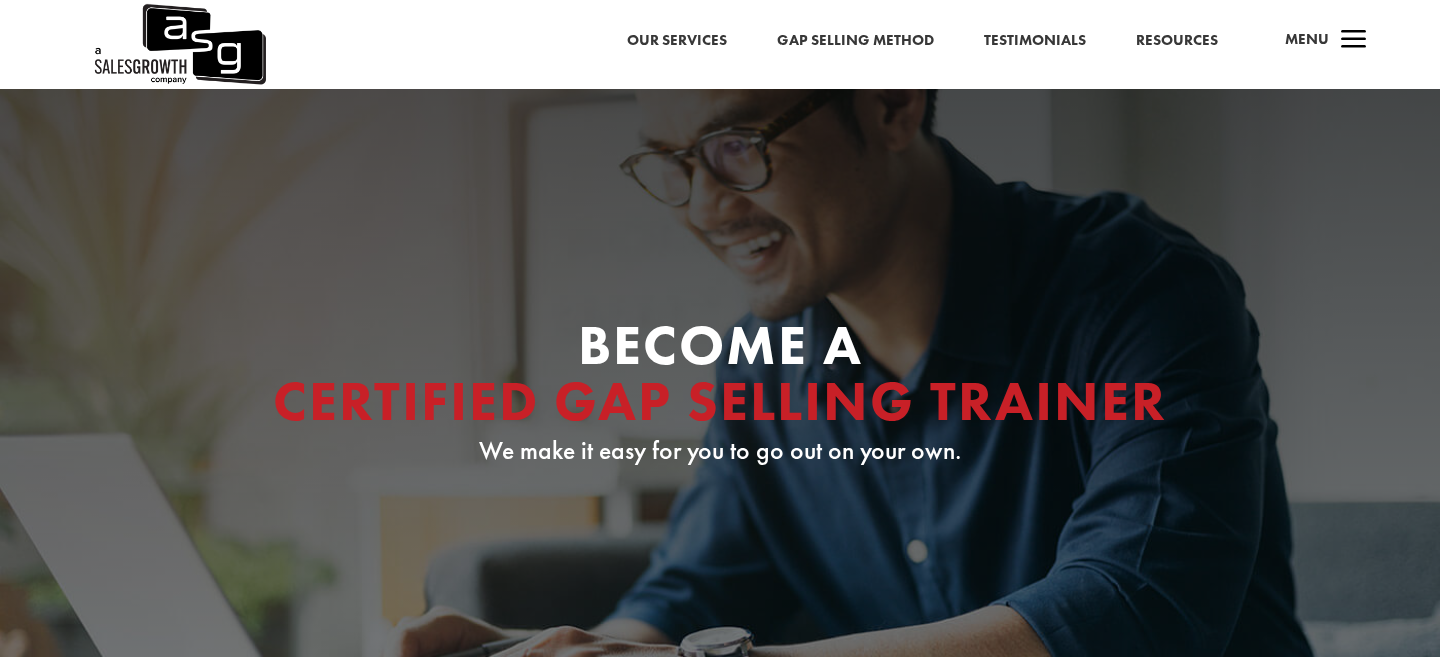 scroll, scrollTop: 0, scrollLeft: 0, axis: both 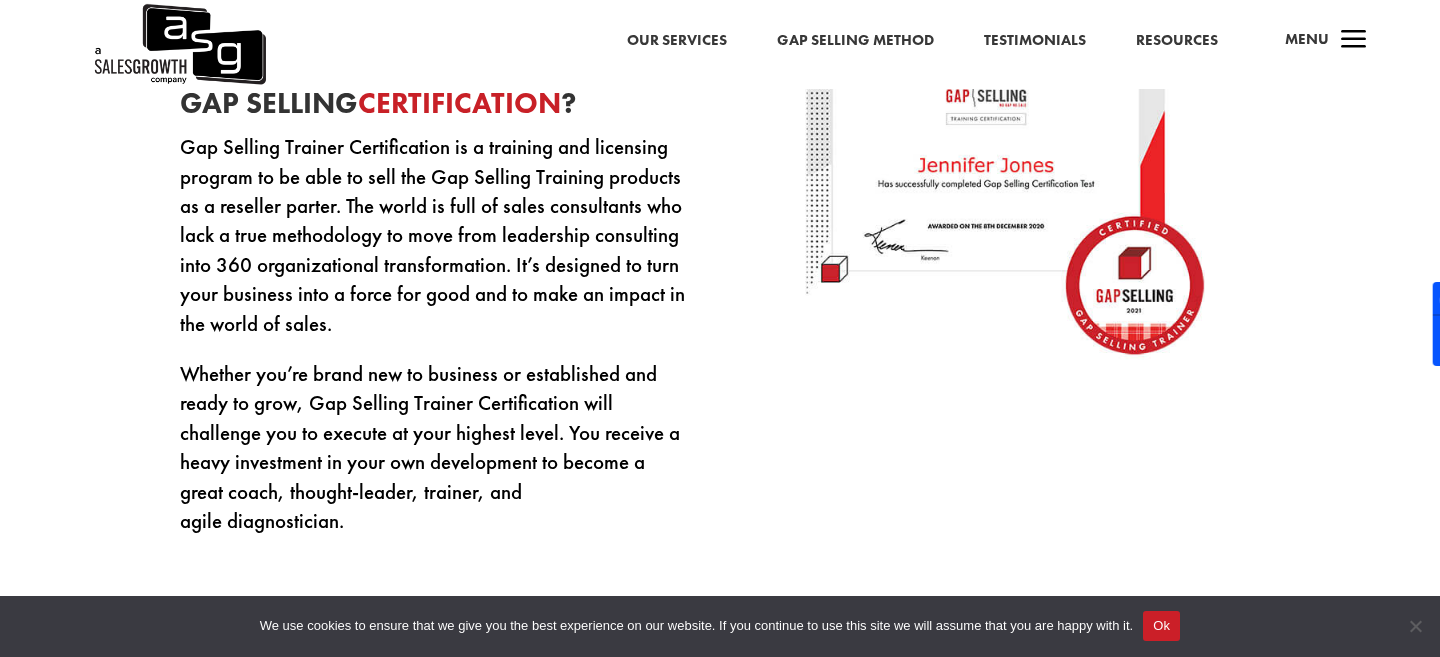 click on "Gap Selling Trainer Certification is a training and licensing program to be able to sell the Gap Selling Training products as a reseller parter. The world is full of sales consultants who lack a true methodology to move from leadership consulting into 360 organizational transformation. It’s designed to turn your business into a force for good and to make an impact in the world of sales." at bounding box center [435, 245] 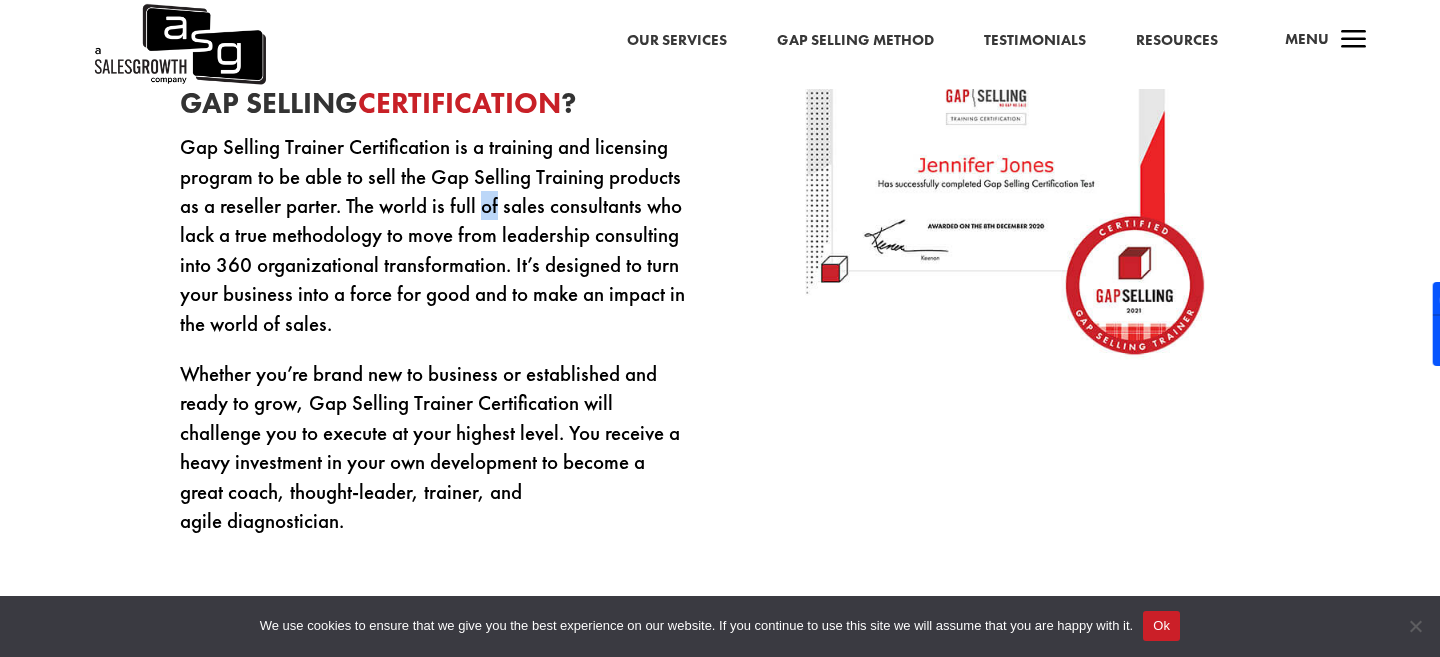 click on "Gap Selling Trainer Certification is a training and licensing program to be able to sell the Gap Selling Training products as a reseller parter. The world is full of sales consultants who lack a true methodology to move from leadership consulting into 360 organizational transformation. It’s designed to turn your business into a force for good and to make an impact in the world of sales." at bounding box center [435, 245] 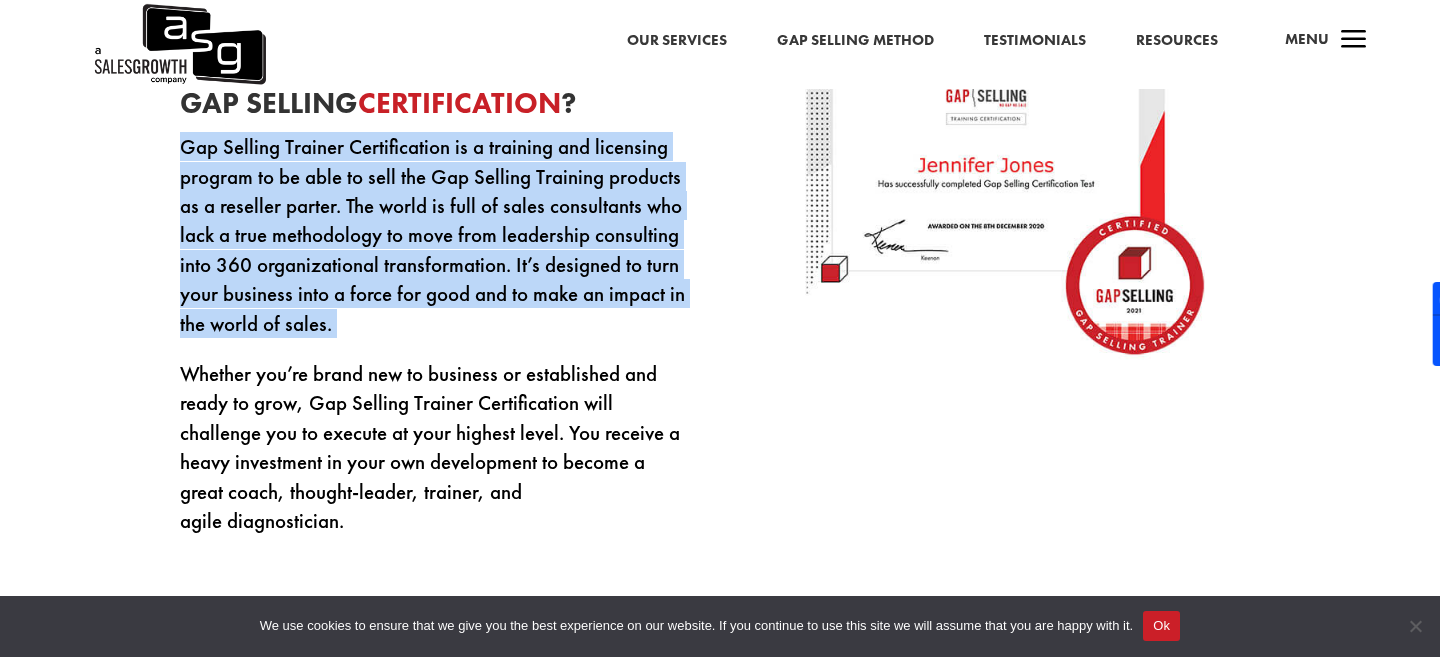 click on "Gap Selling Trainer Certification is a training and licensing program to be able to sell the Gap Selling Training products as a reseller parter. The world is full of sales consultants who lack a true methodology to move from leadership consulting into 360 organizational transformation. It’s designed to turn your business into a force for good and to make an impact in the world of sales." at bounding box center [435, 245] 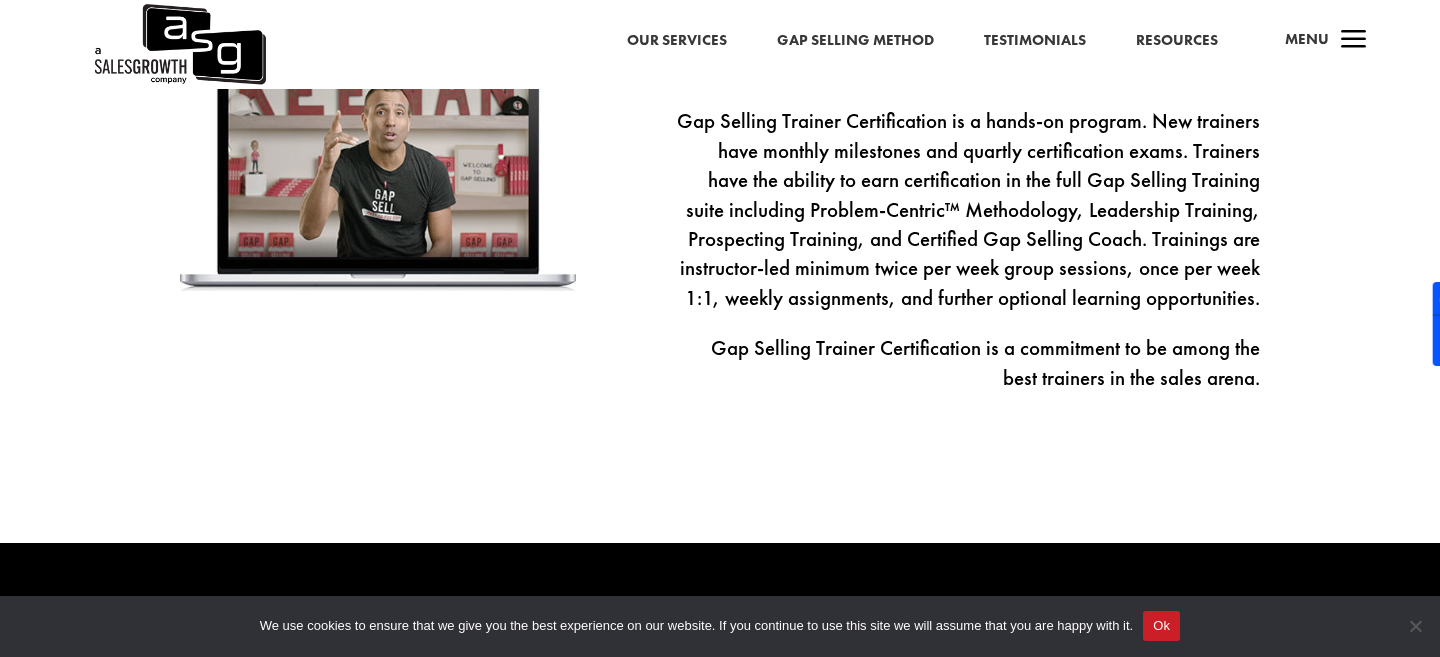 scroll, scrollTop: 2025, scrollLeft: 0, axis: vertical 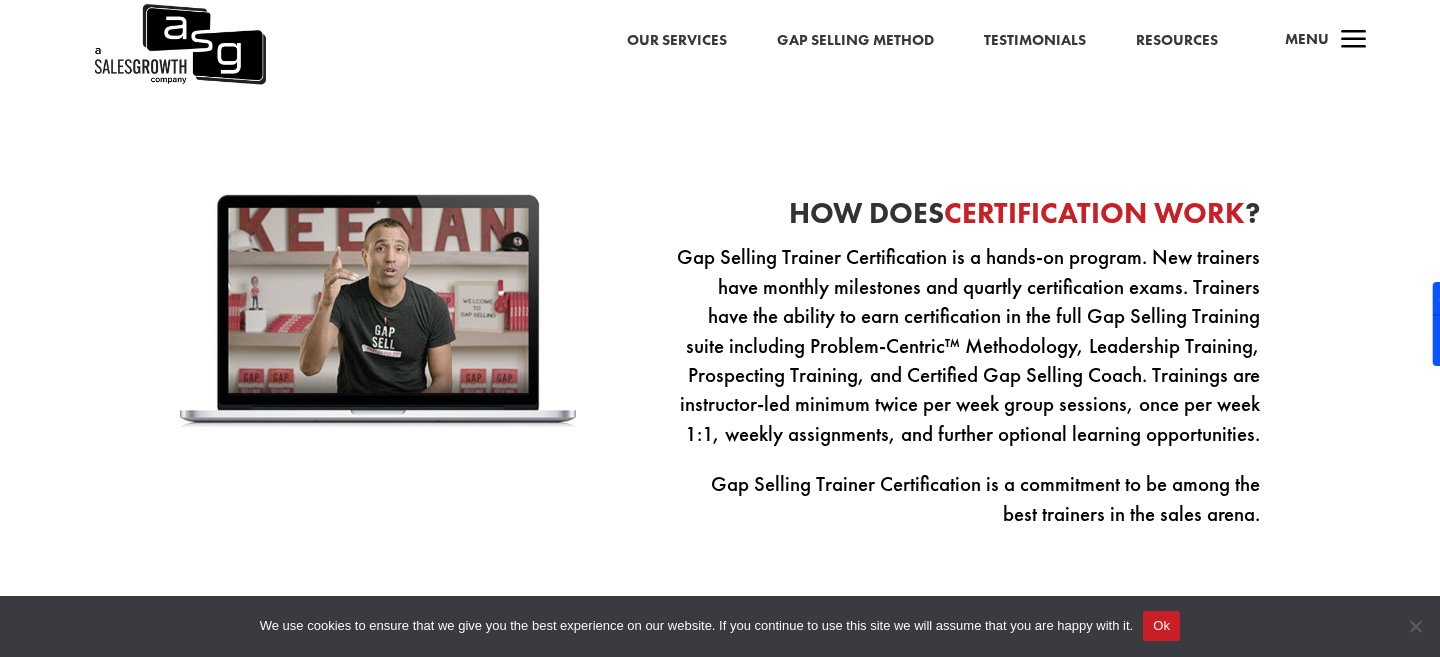 click at bounding box center [378, 310] 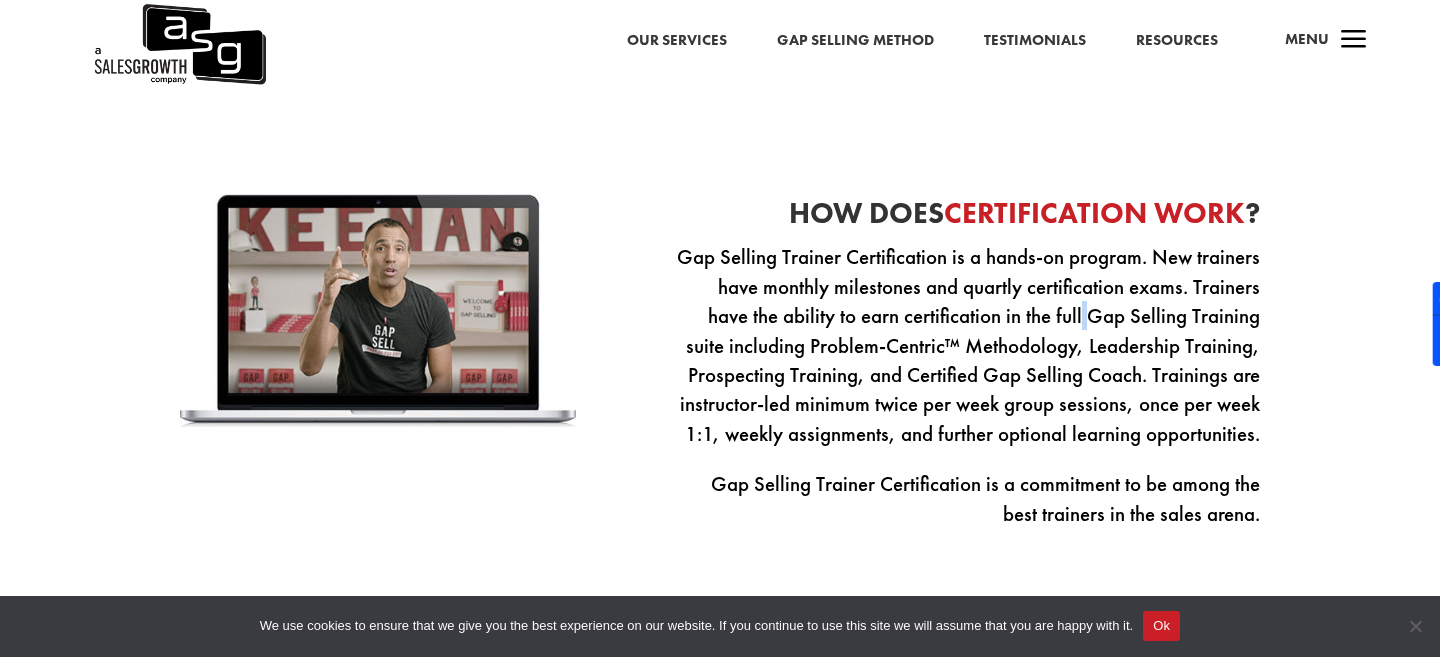 click on "Gap Selling Trainer Certification is a hands-on program. New trainers have monthly milestones and quartly certification exams. Trainers have the ability to earn certification in the full Gap Selling Training suite including Problem-Centric™ Methodology, Leadership Training, Prospecting Training, and Certified Gap Selling Coach. Trainings are instructor-led minimum twice per week group sessions, once per week 1:1, weekly assignments, and further optional learning opportunities." at bounding box center [966, 355] 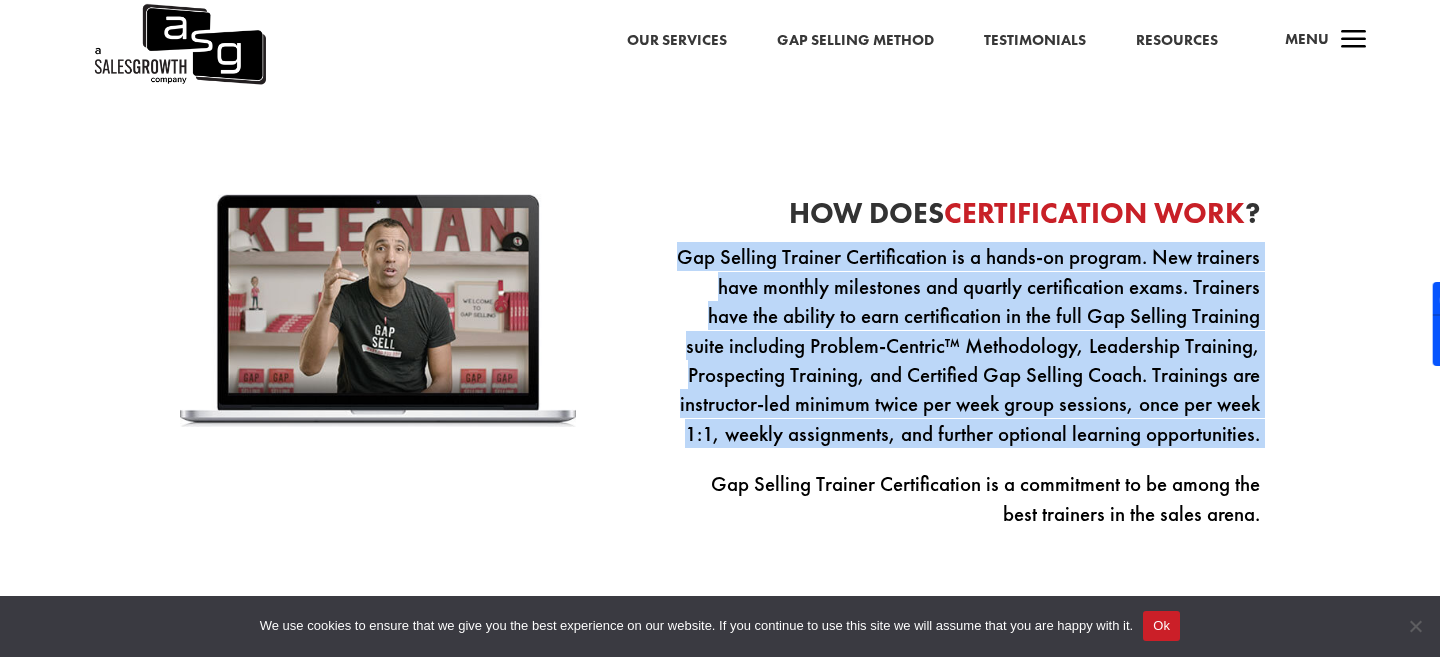 click on "Gap Selling Trainer Certification is a hands-on program. New trainers have monthly milestones and quartly certification exams. Trainers have the ability to earn certification in the full Gap Selling Training suite including Problem-Centric™ Methodology, Leadership Training, Prospecting Training, and Certified Gap Selling Coach. Trainings are instructor-led minimum twice per week group sessions, once per week 1:1, weekly assignments, and further optional learning opportunities." at bounding box center (966, 355) 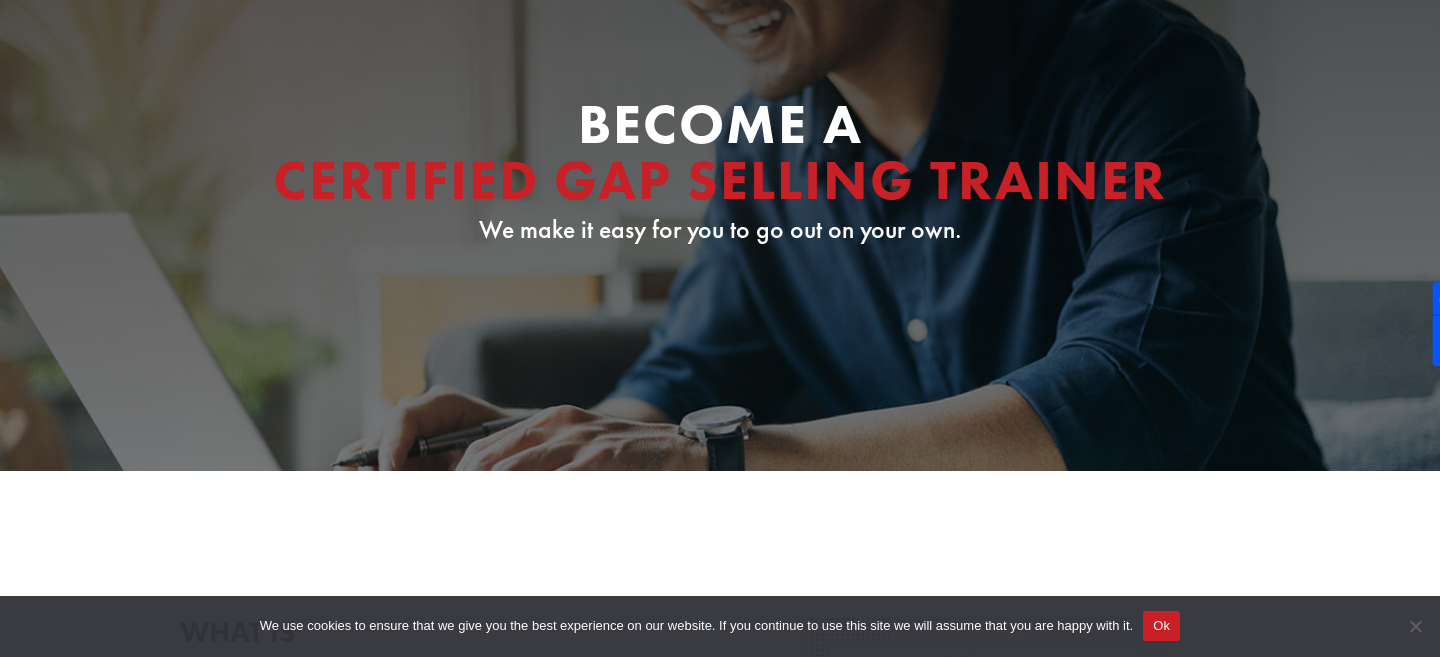scroll, scrollTop: 0, scrollLeft: 0, axis: both 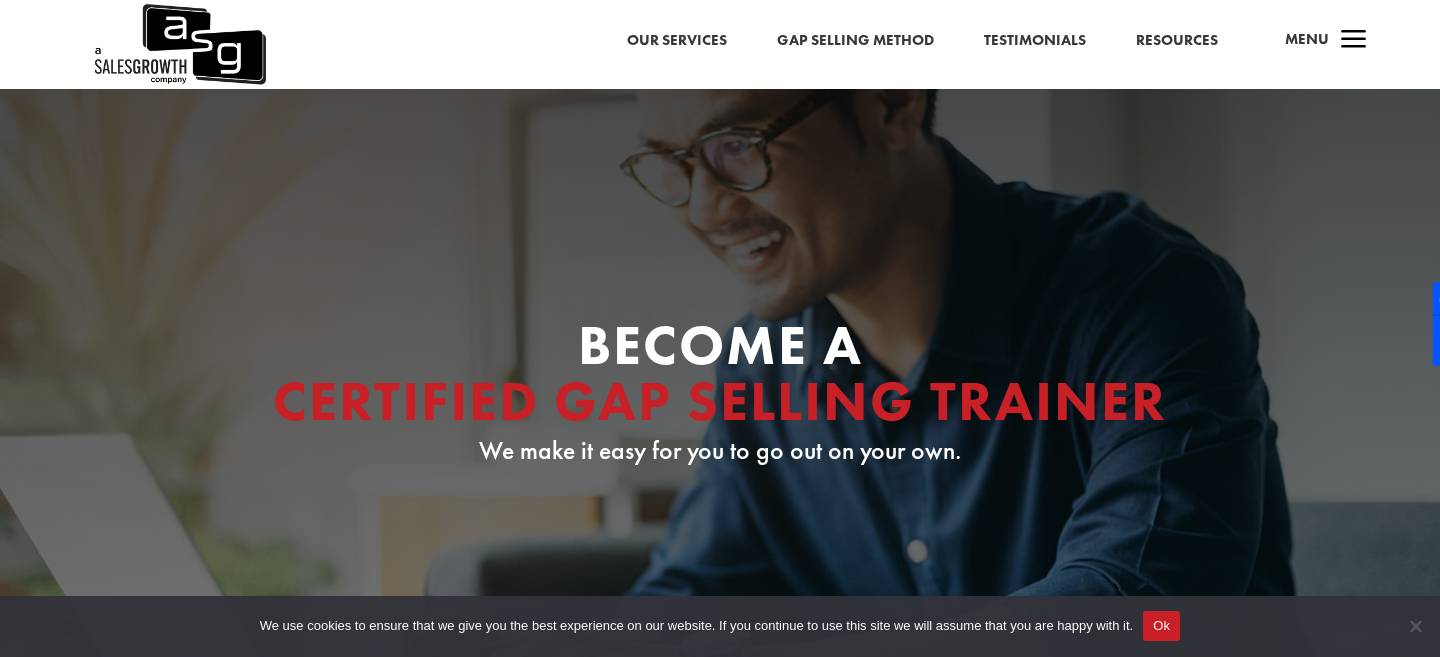click on "a" at bounding box center (1354, 41) 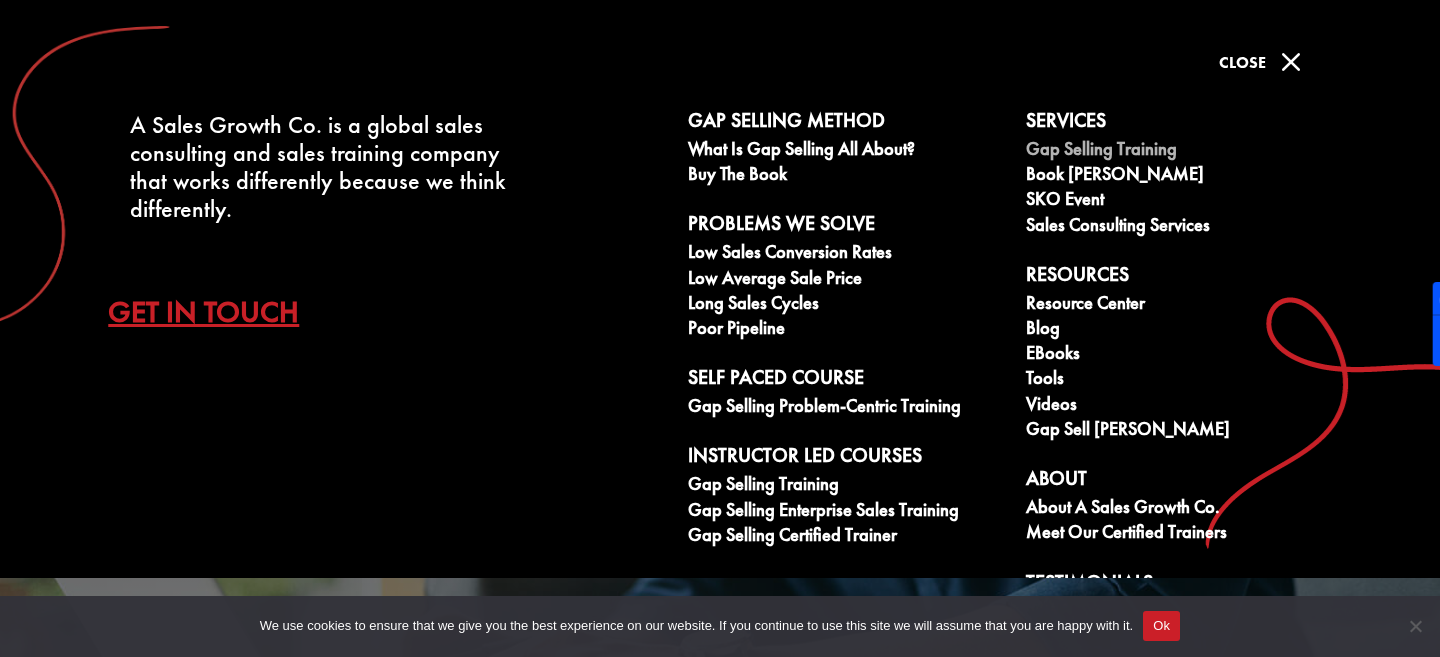 click on "Gap Selling Training" at bounding box center [1184, 151] 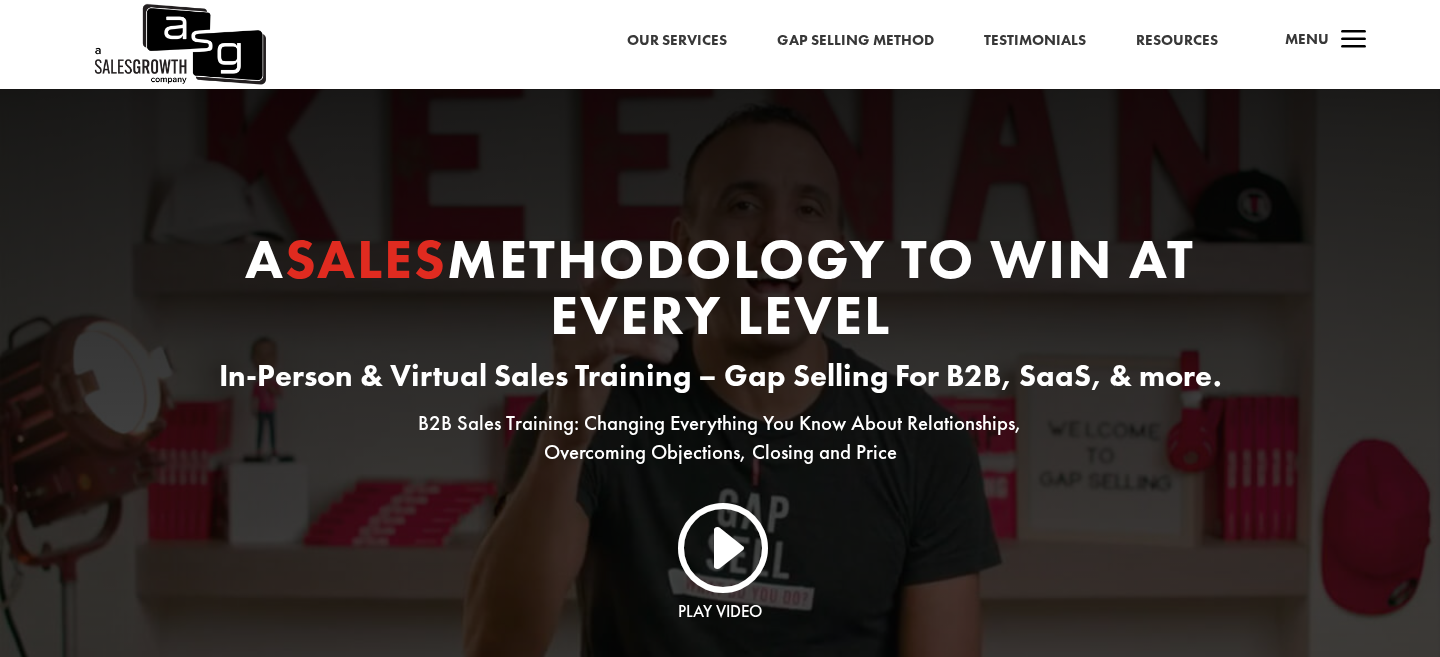 scroll, scrollTop: 0, scrollLeft: 0, axis: both 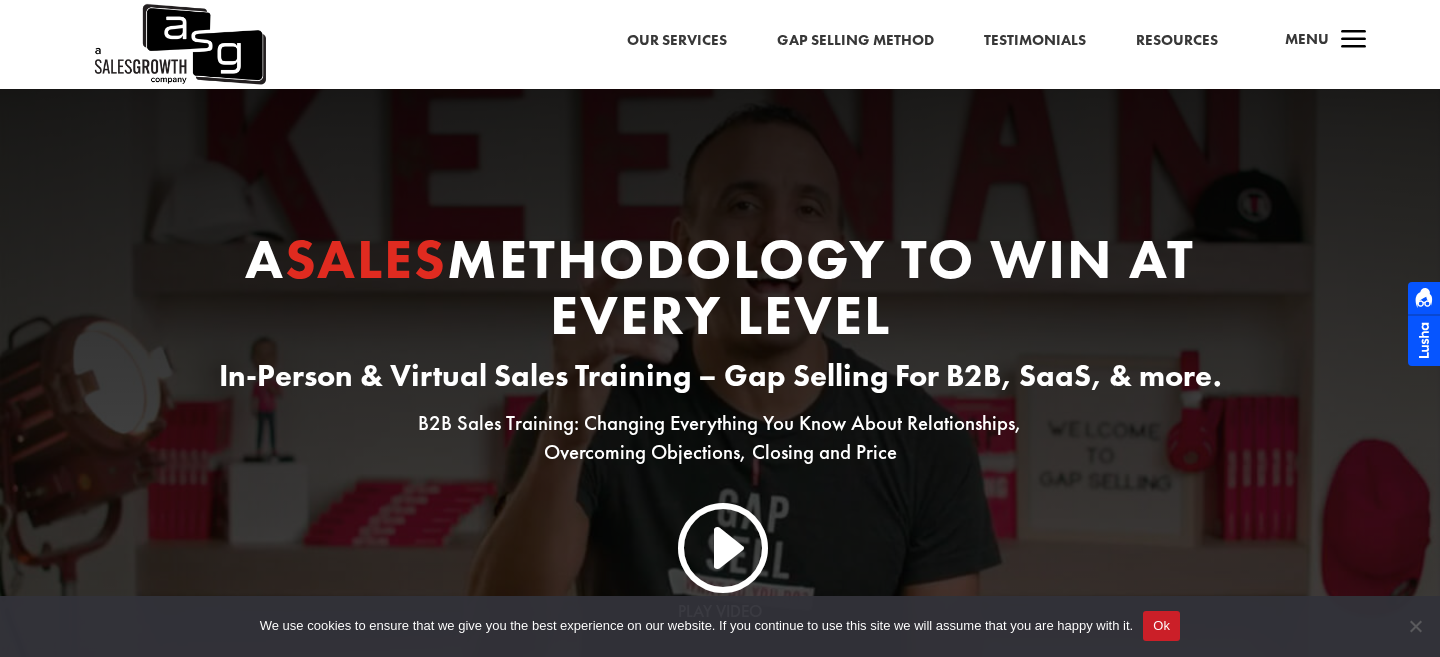 click on "a" at bounding box center [1354, 41] 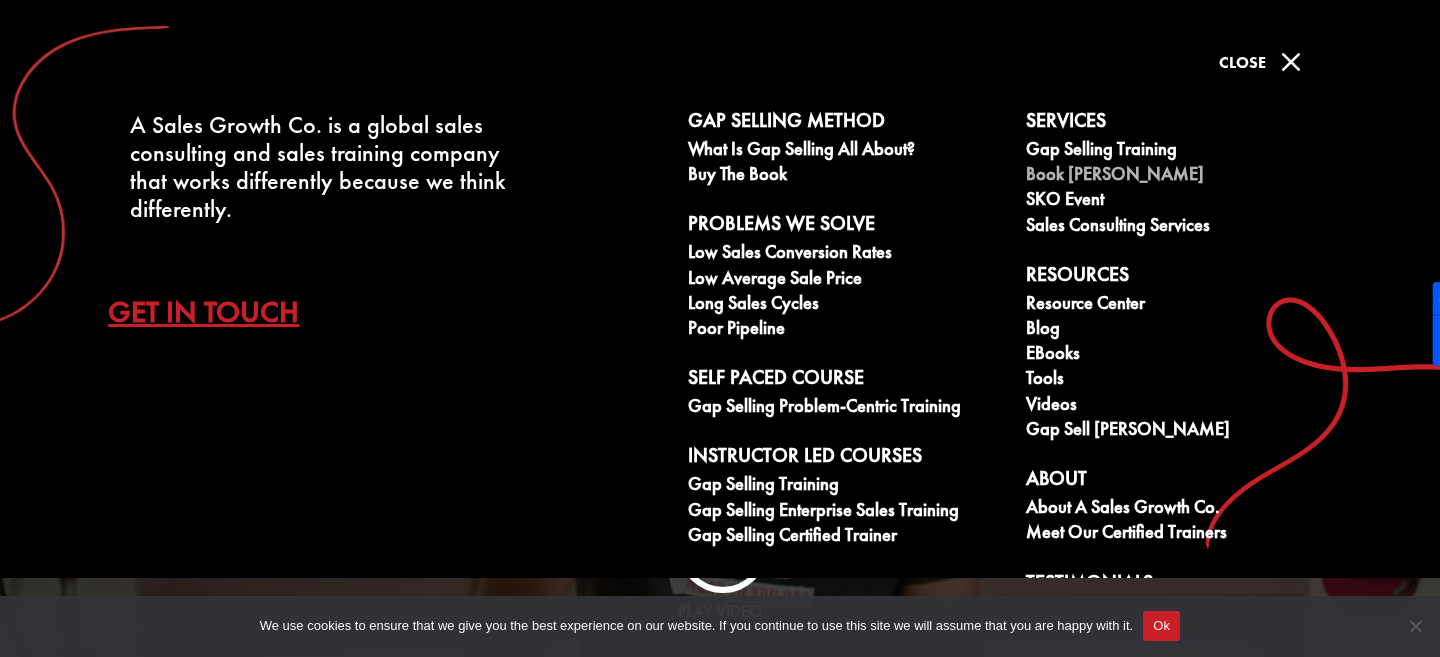click on "Book [PERSON_NAME]" at bounding box center [1184, 176] 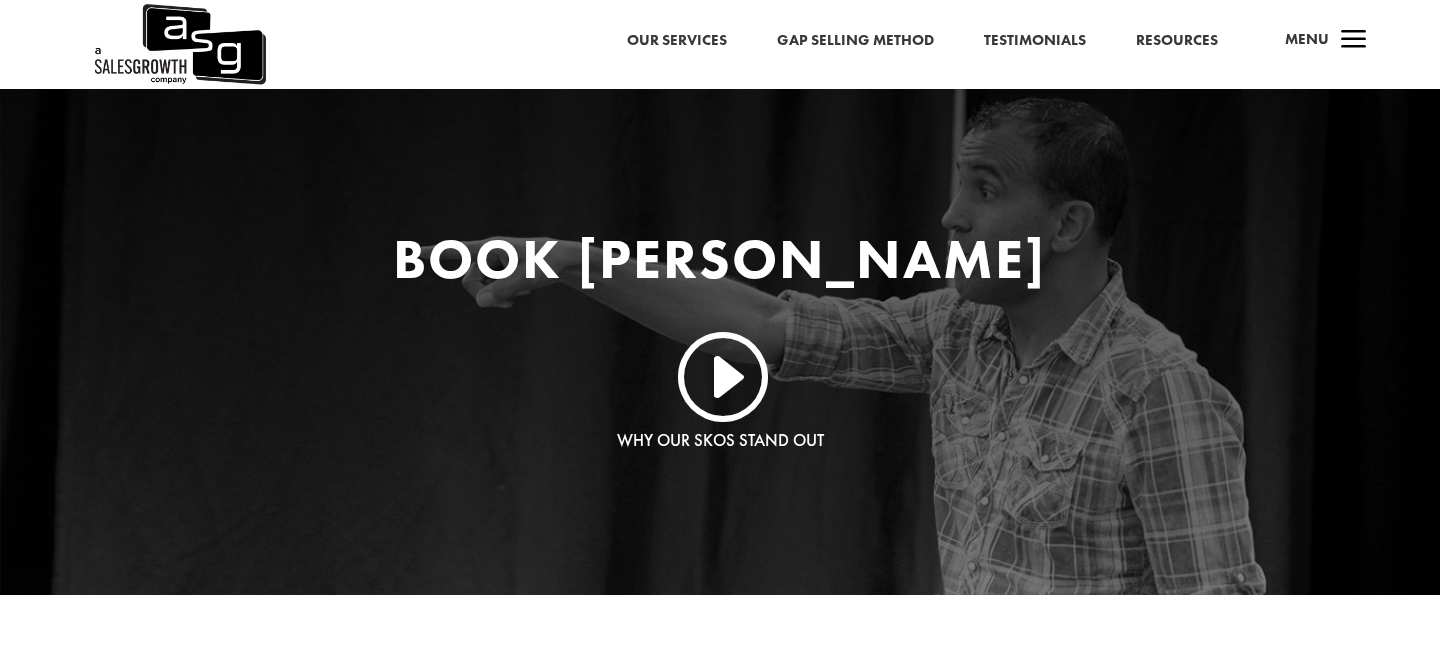 scroll, scrollTop: 0, scrollLeft: 0, axis: both 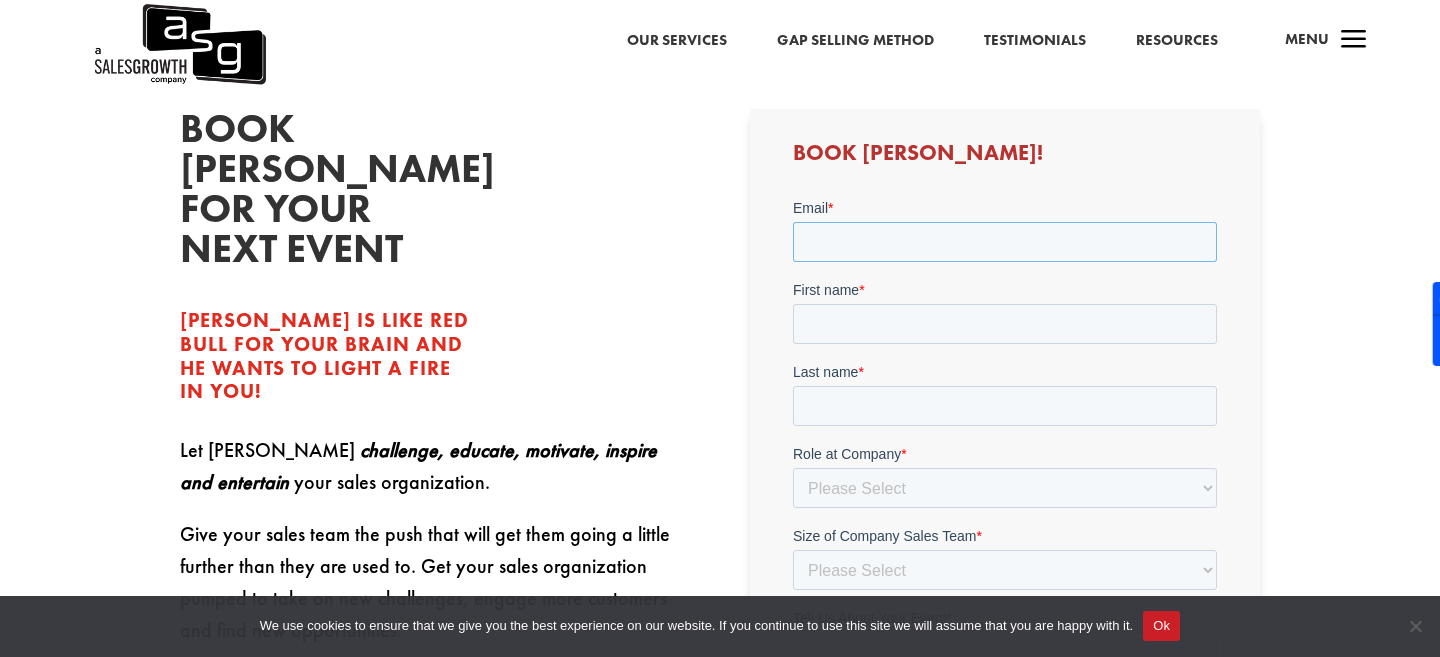 click on "Email *" at bounding box center [1004, 242] 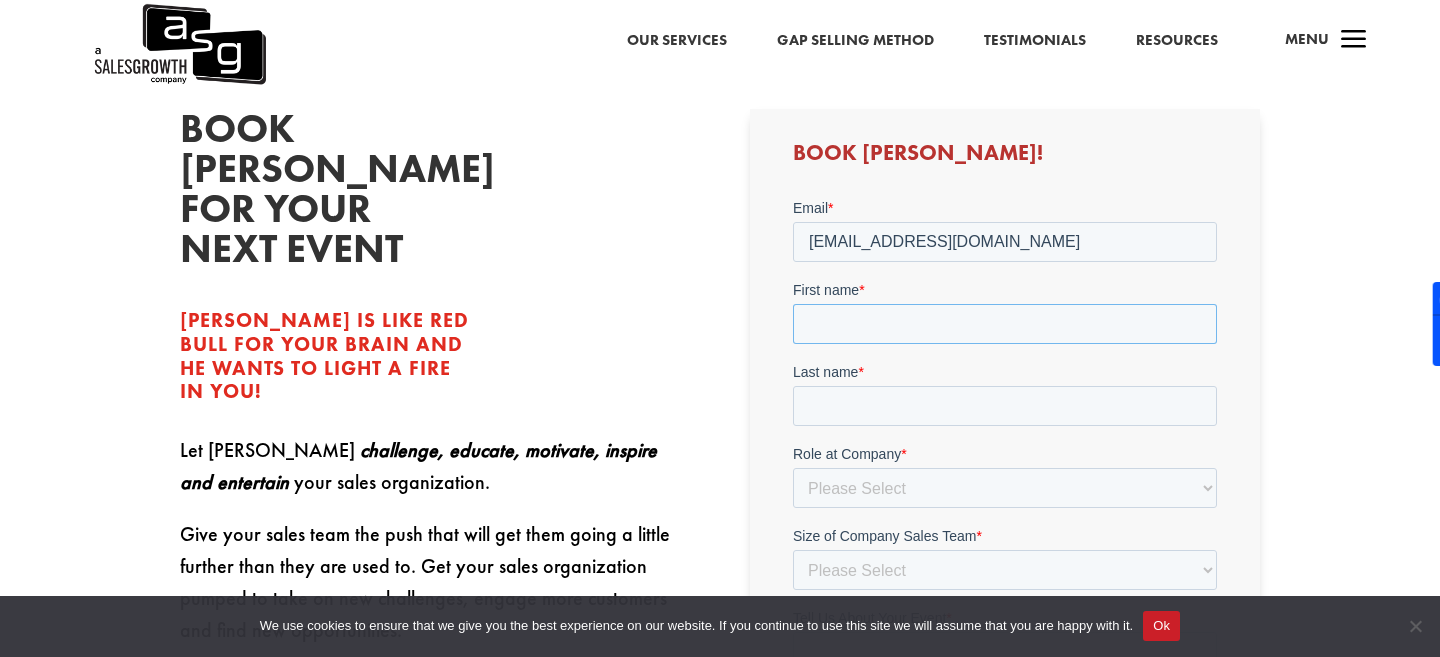 type on "Neven" 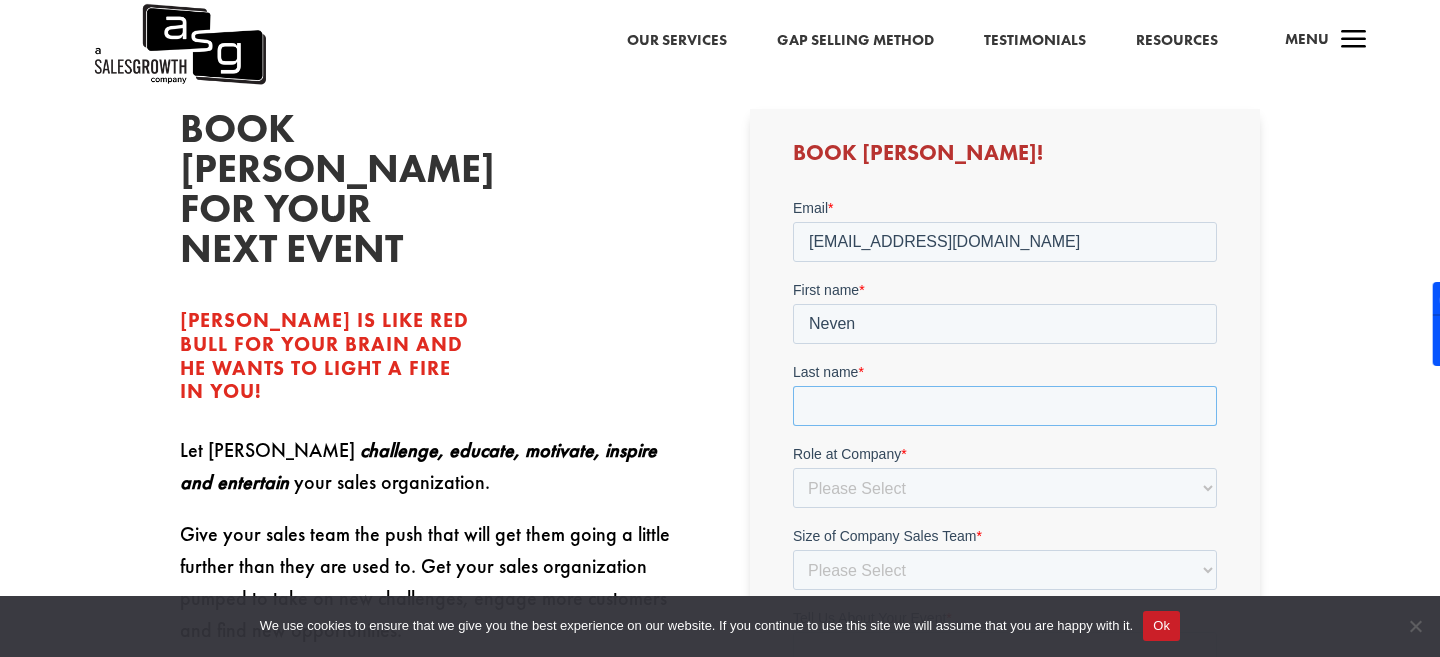 type on "Mitrovic" 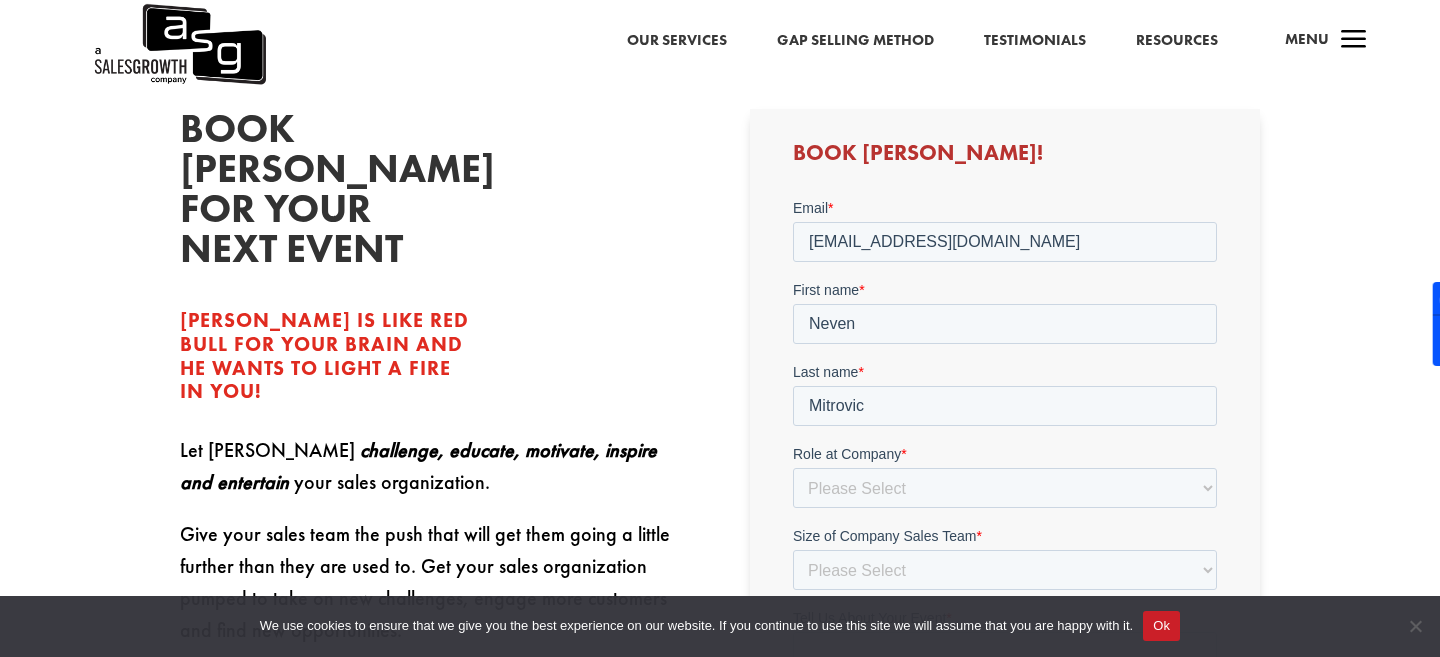 click on "Book [PERSON_NAME] for your next event
[PERSON_NAME] IS LIKE RED BULL FOR YOUR BRAIN AND HE WANTS TO LIGHT A FIRE IN YOU!
Let [PERSON_NAME]   challenge, educate, motivate, inspire and entertain   your sales organization.
Give your sales team the push that will get them going a little further than they are used to. Get your sales organization pumped to take on new challenges, engage more customers and find new opportunities.
You have your entire sales organization in one place. Don’t waste a killer opportunity to send them home ready to crush it with a great sales speaker at your next sales meeting or conference.
Book [PERSON_NAME] [DATE] and get everyone fired up!
Book [PERSON_NAME]!" at bounding box center [720, 477] 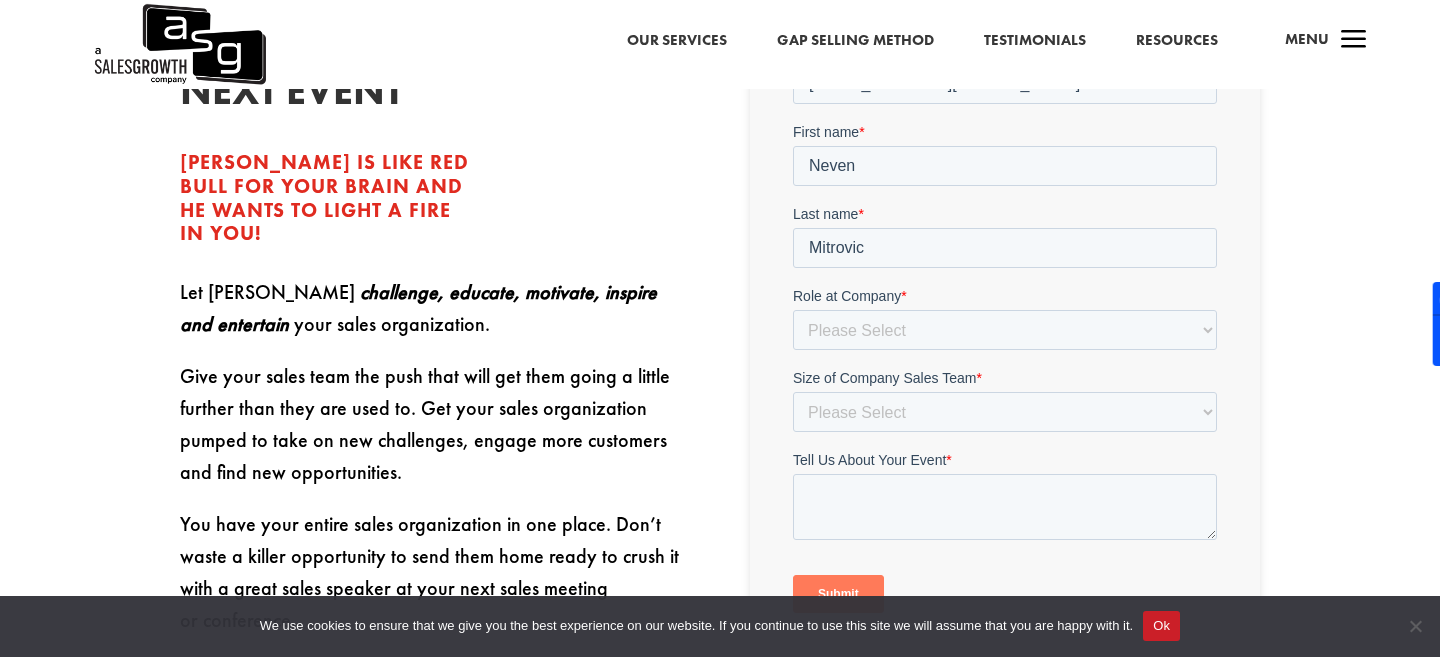 scroll, scrollTop: 818, scrollLeft: 0, axis: vertical 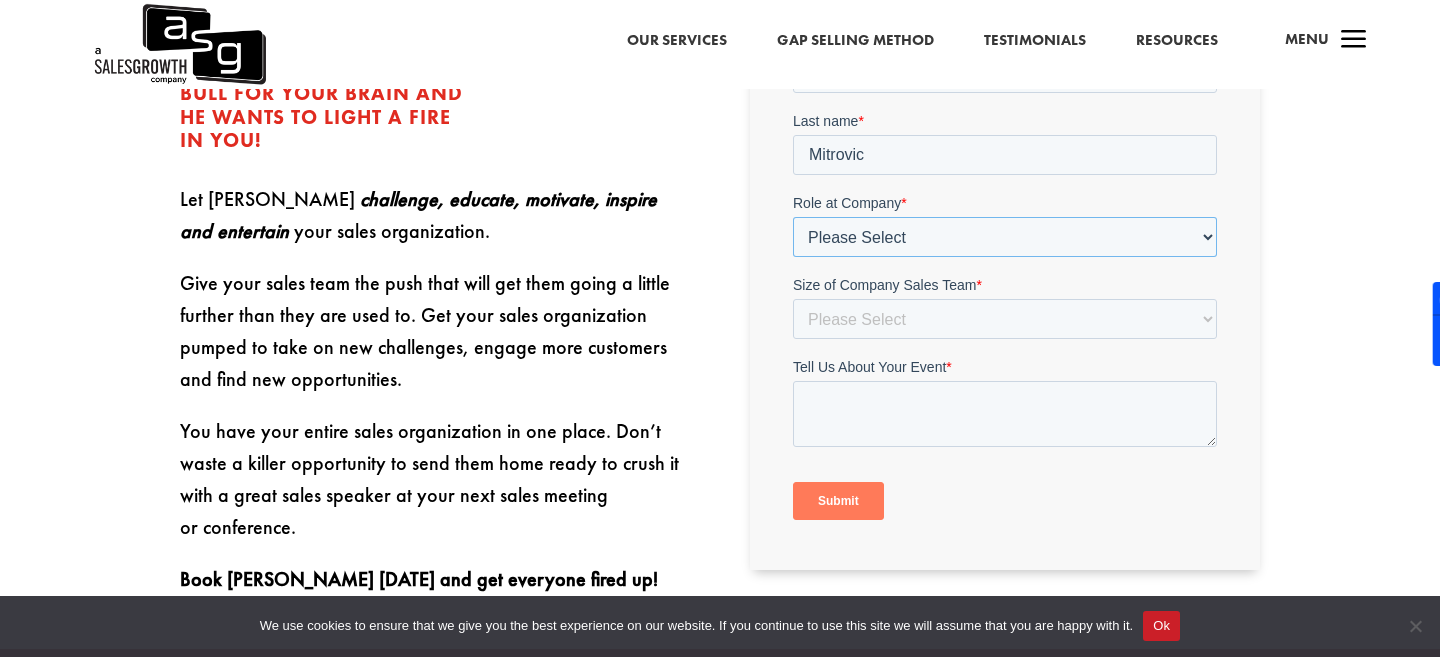 click on "Please Select C-Level (CRO, CSO, etc) Senior Leadership (VP of Sales, VP of Enablement, etc) Director/Manager (Sales Director, Regional Sales Manager, etc) Individual Contributor (AE, SDR, CSM, etc) Other" at bounding box center (1004, 238) 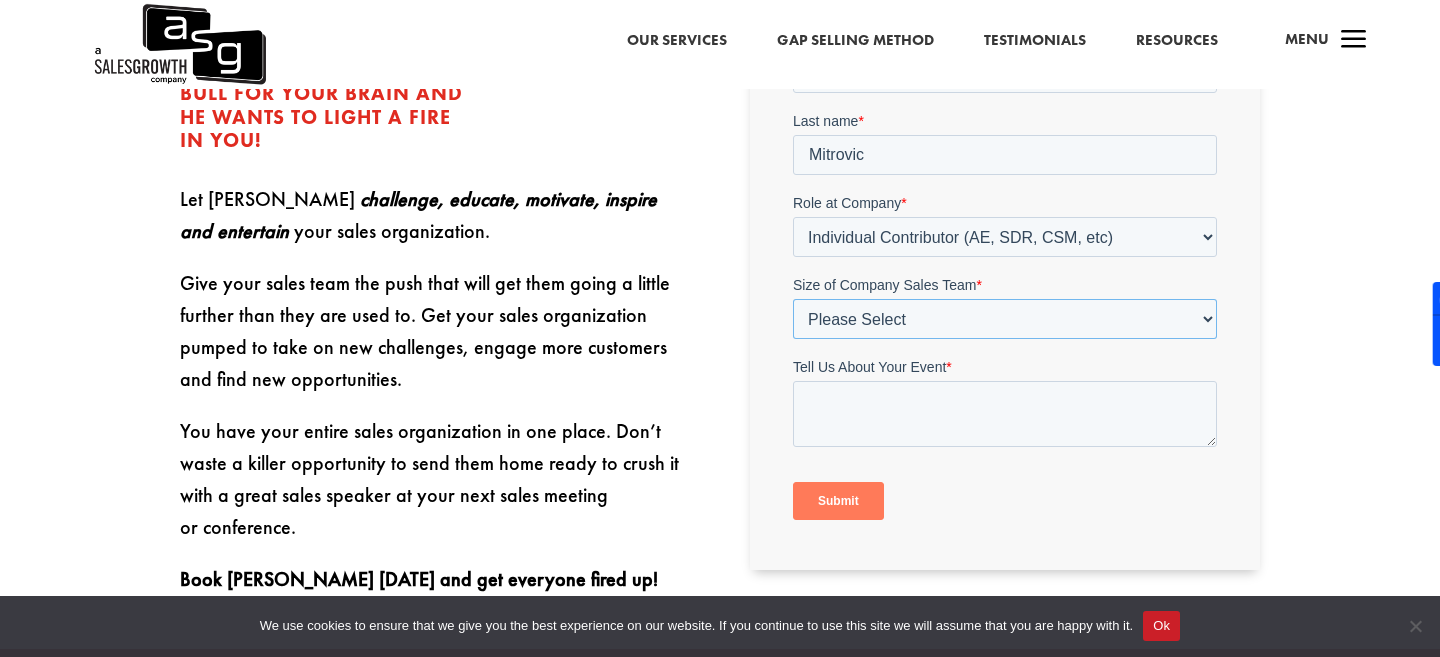click on "Please Select -Choose One- It's just me 1-5 6-10 11-25 [PHONE_NUMBER] [PHONE_NUMBER]+" at bounding box center [1004, 320] 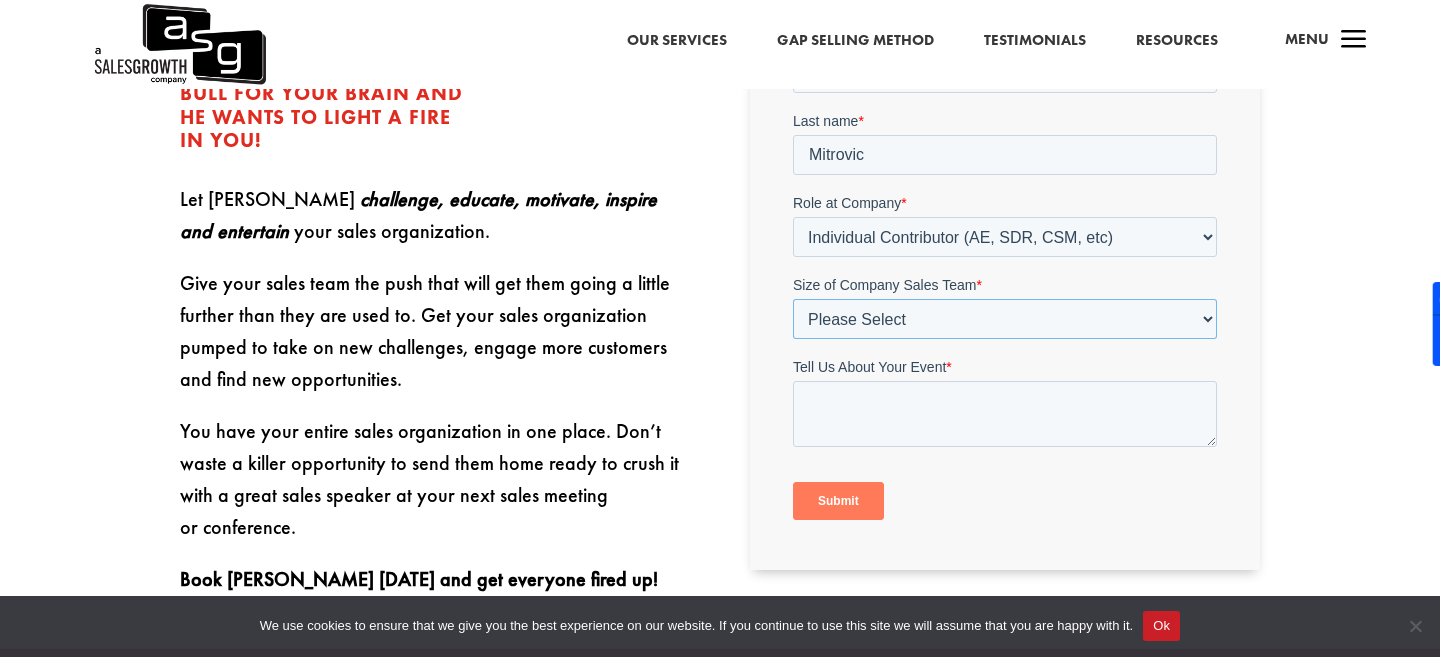 select on "1-5" 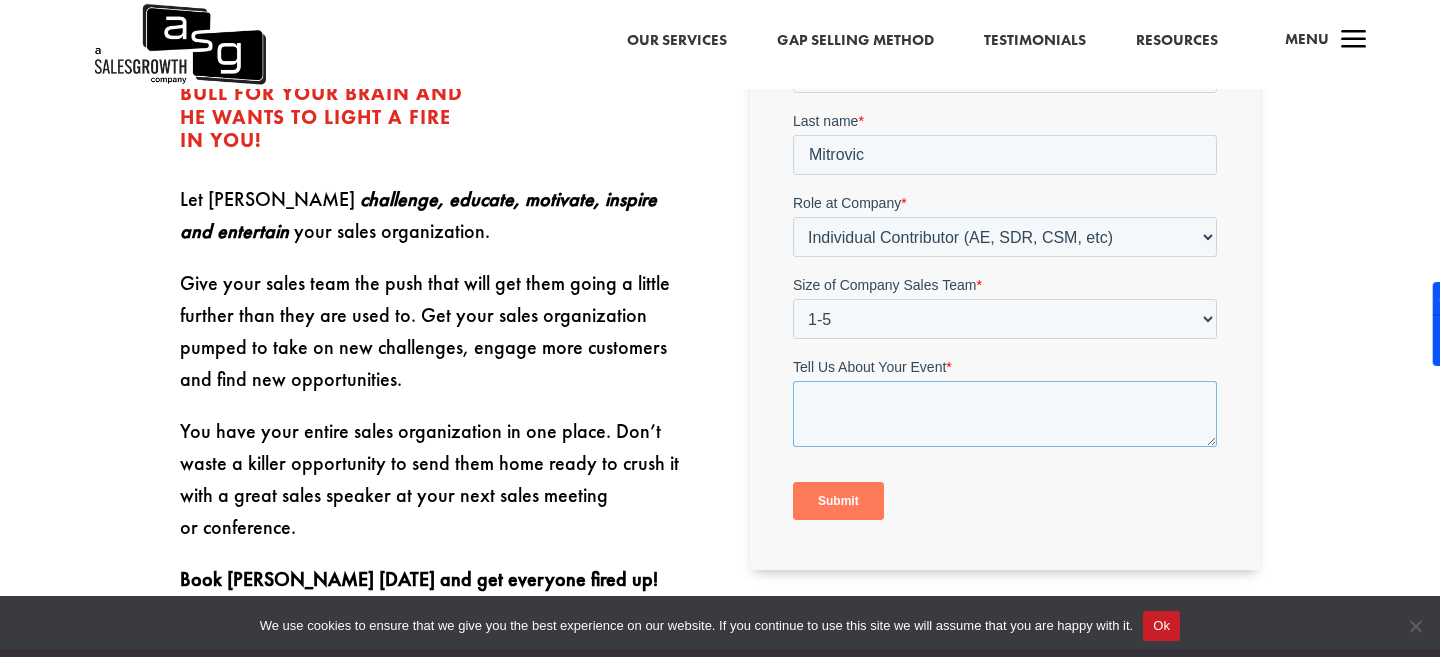 click on "Tell Us About Your Event *" at bounding box center (1004, 415) 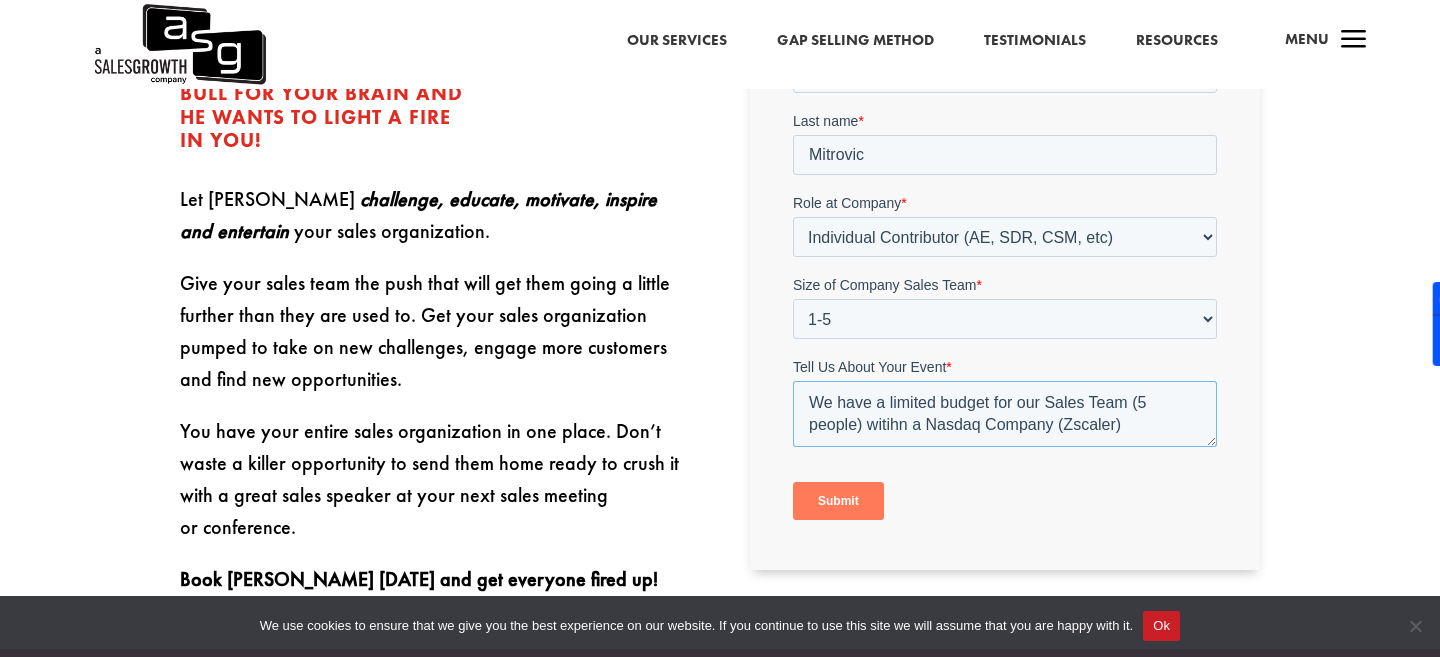 click on "We have a limited budget for our Sales Team (5 people) witihn a Nasdaq Company (Zscaler)" at bounding box center (1004, 415) 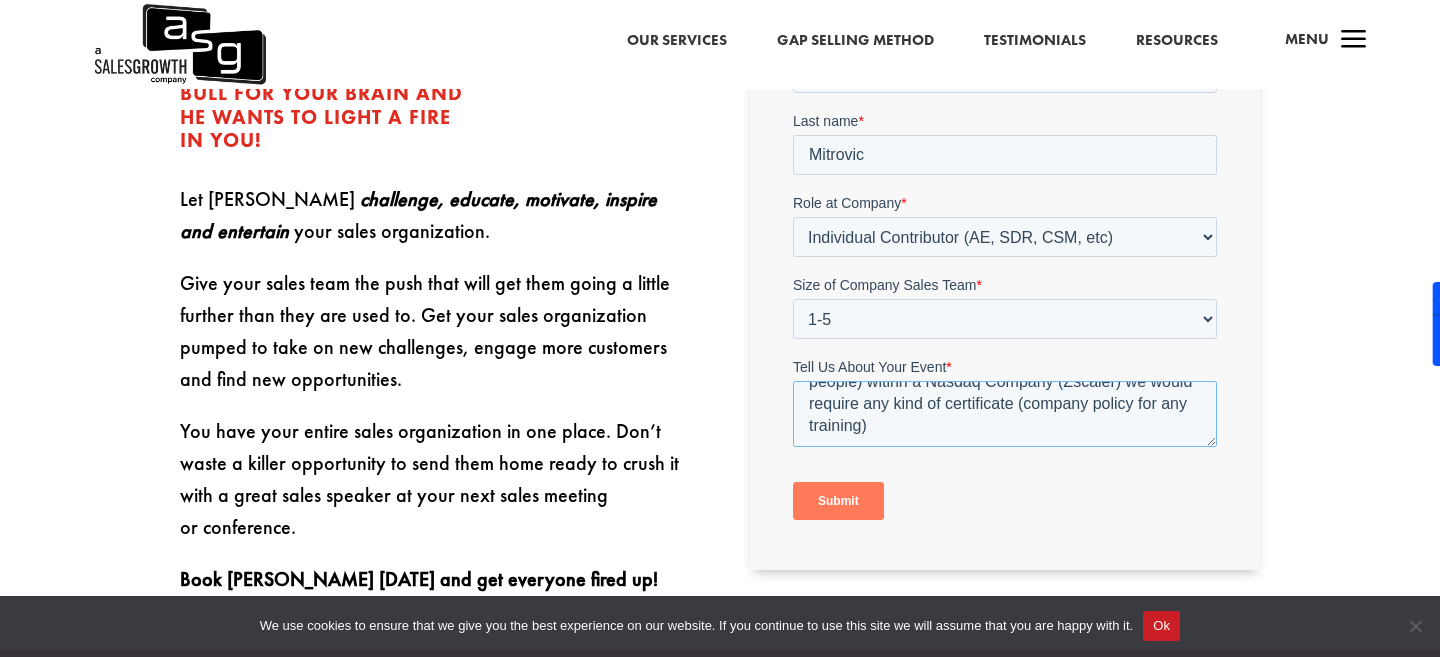scroll, scrollTop: 0, scrollLeft: 0, axis: both 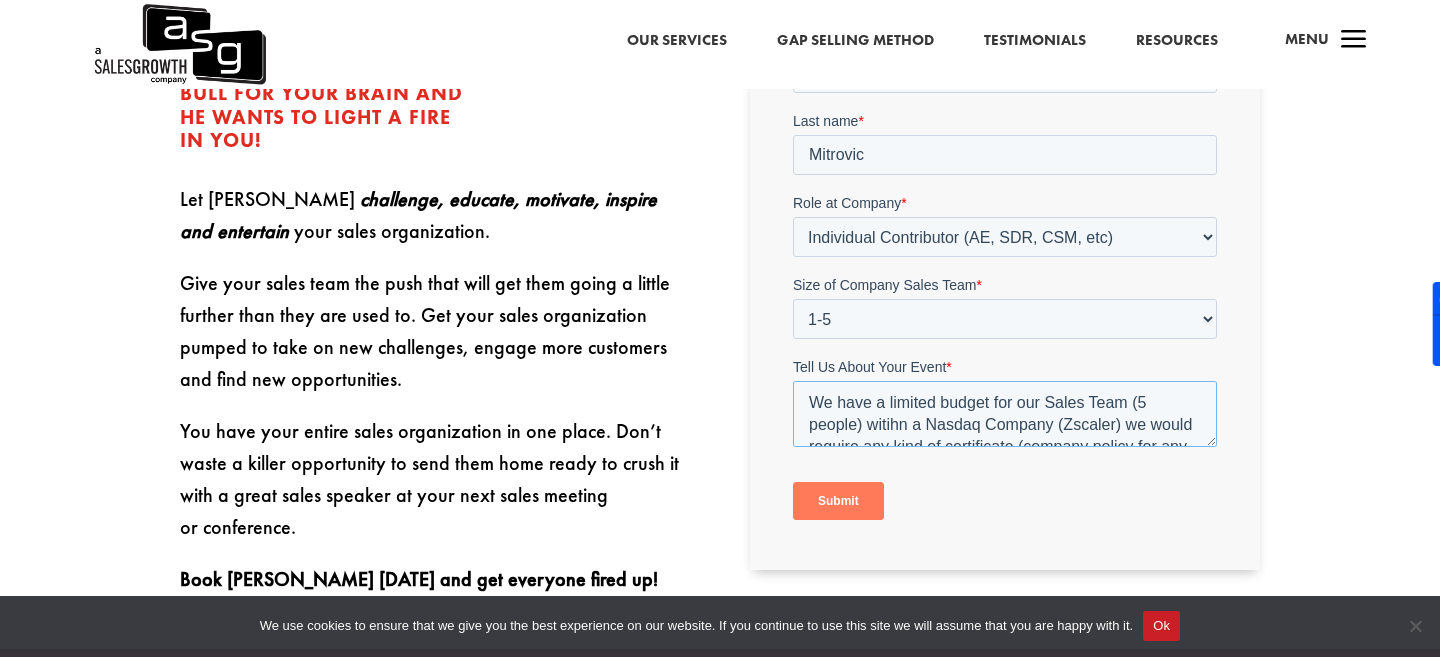 click on "We have a limited budget for our Sales Team (5 people) witihn a Nasdaq Company (Zscaler) we would require any kind of certificate (company policy for any training)" at bounding box center [1004, 415] 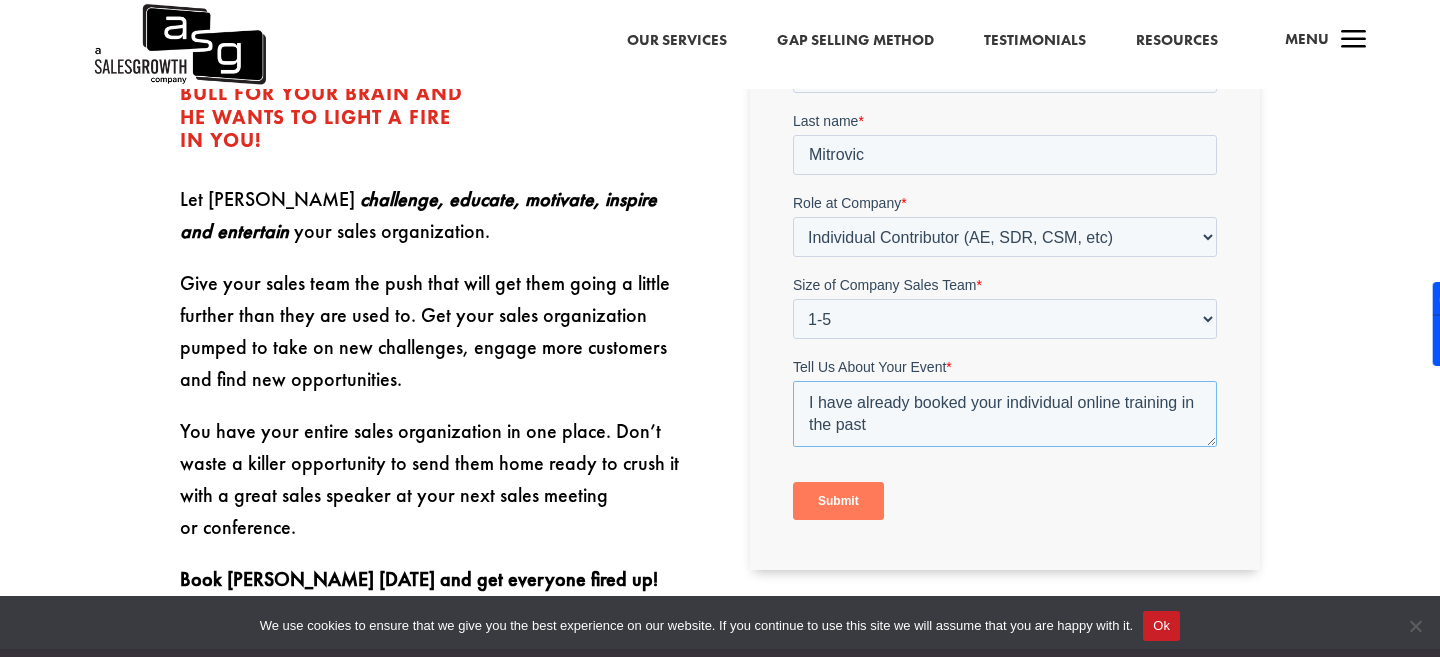 scroll, scrollTop: 216, scrollLeft: 0, axis: vertical 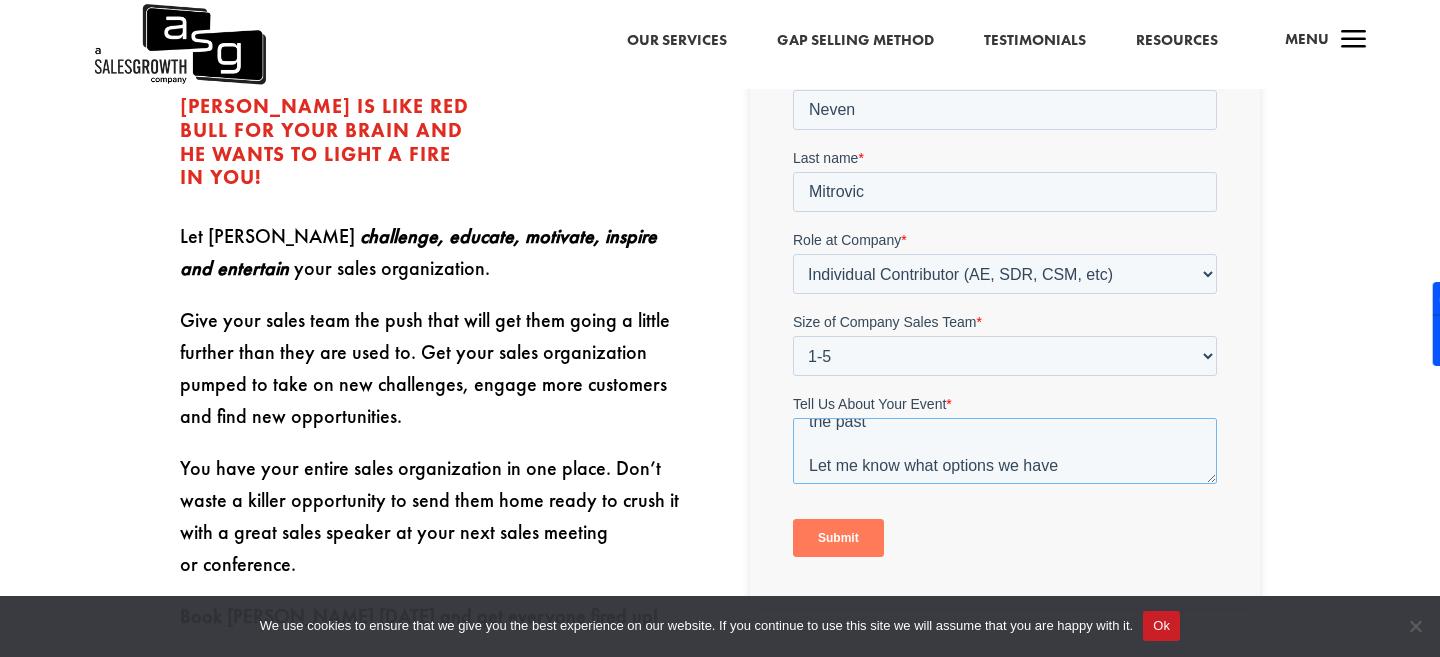 type on "We have a training budget for our Sales Team (5 people) witihn a Nasdaq Company (Zscaler) we would require any kind of certificate (company policy for any training) - if we wanted to book [PERSON_NAME] for a couple of sessions to review what we are doing and how we can potentially improve our processes - what would our options be?
I have already booked your individual online training in the past
Let me know what options we have" 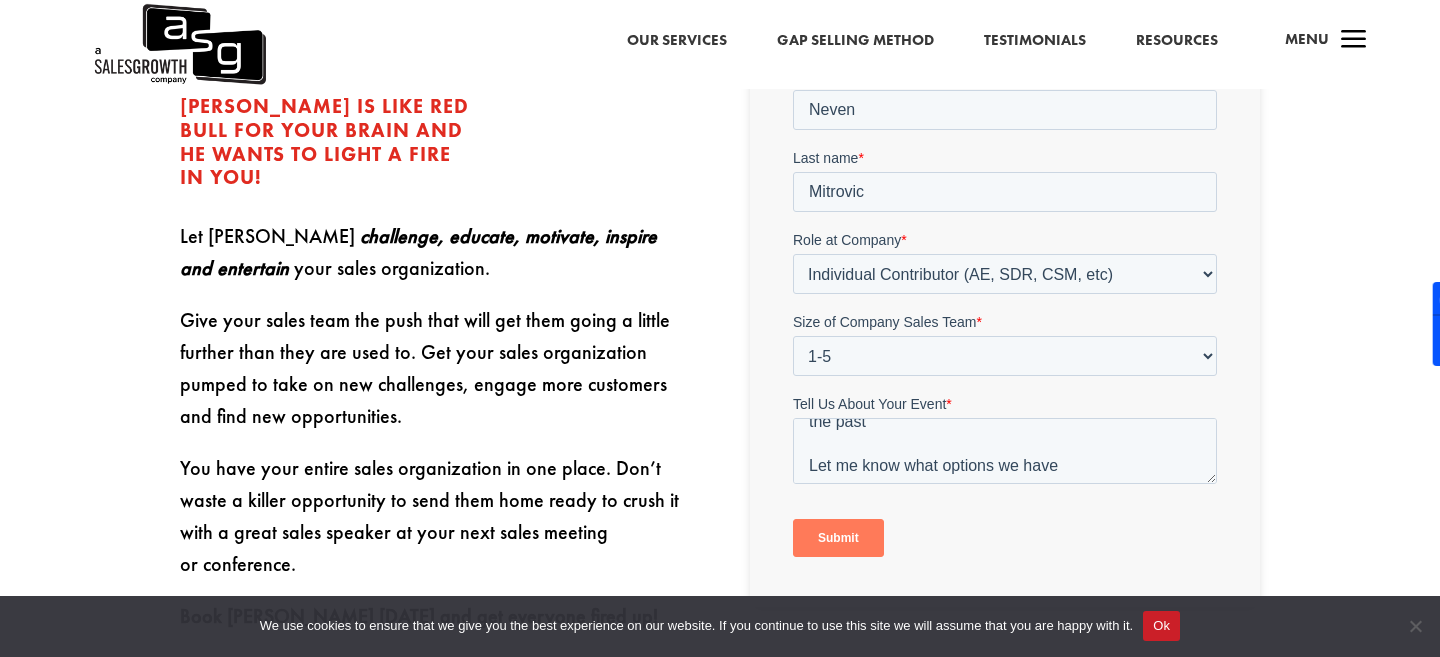 click on "Submit" at bounding box center (837, 539) 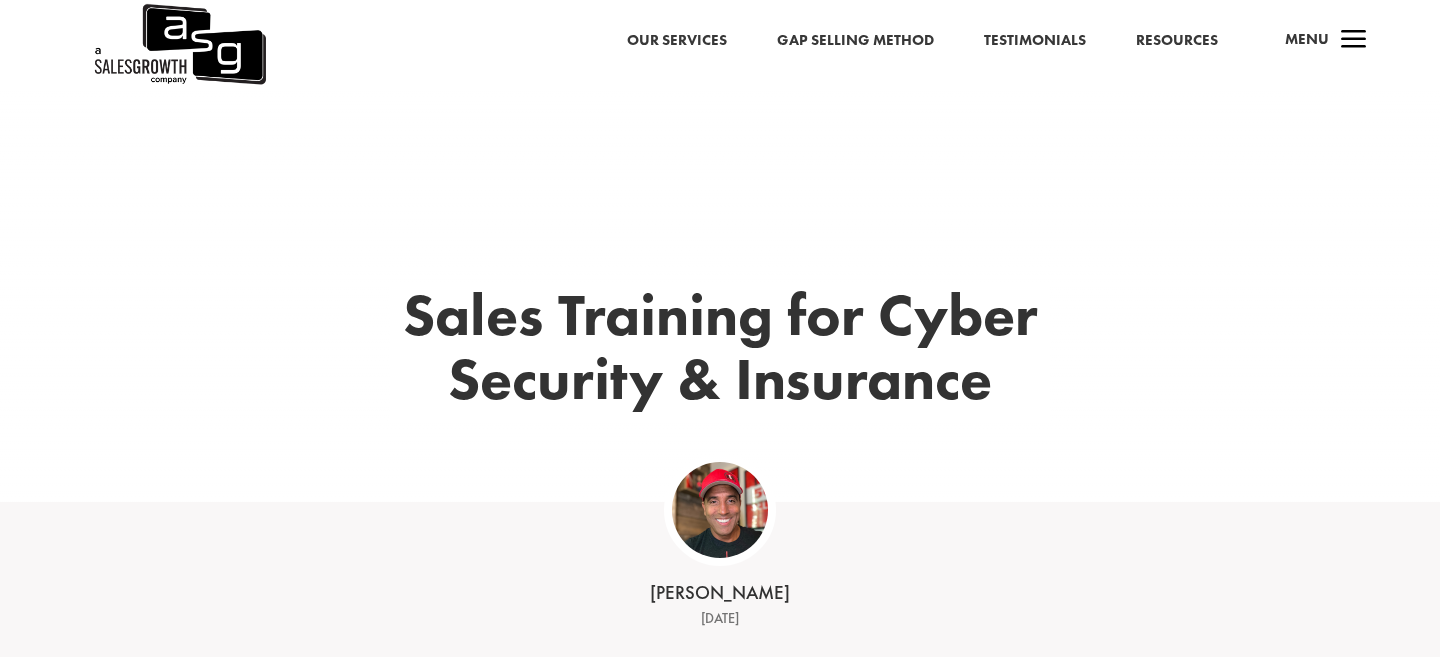 scroll, scrollTop: 0, scrollLeft: 0, axis: both 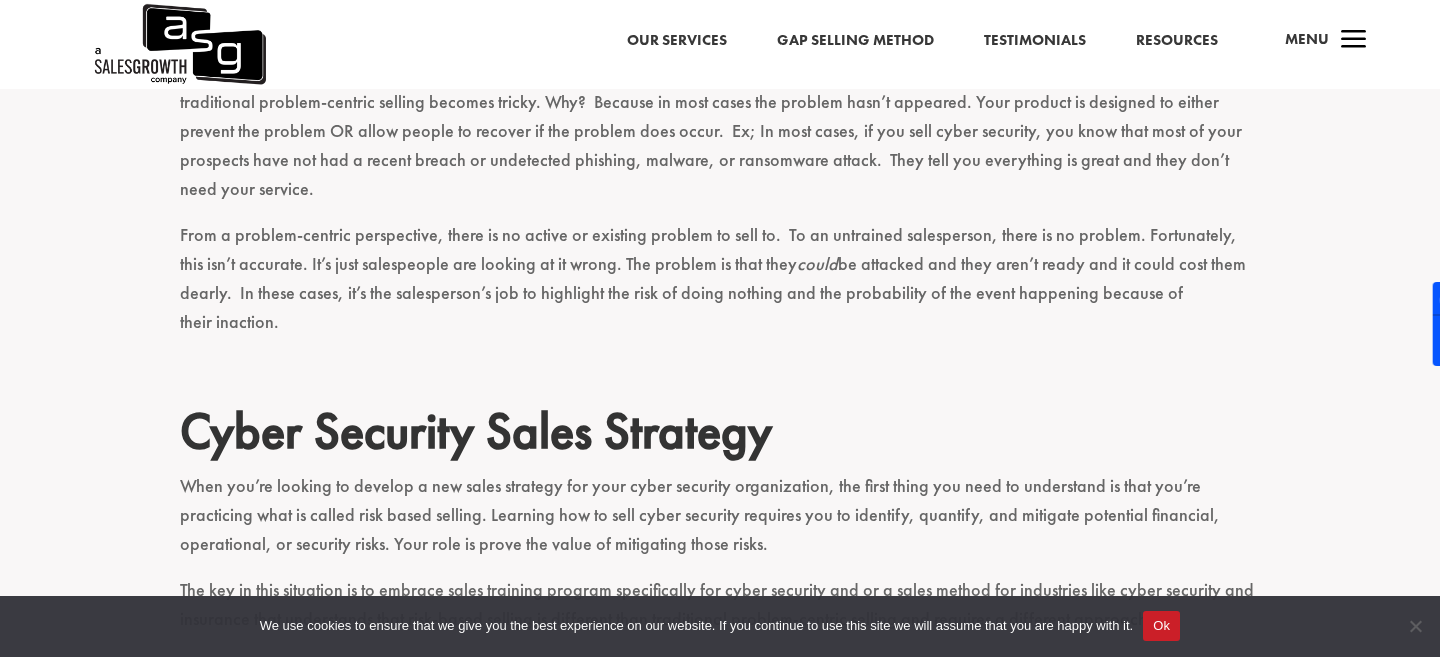 click on "Ok" at bounding box center (1161, 626) 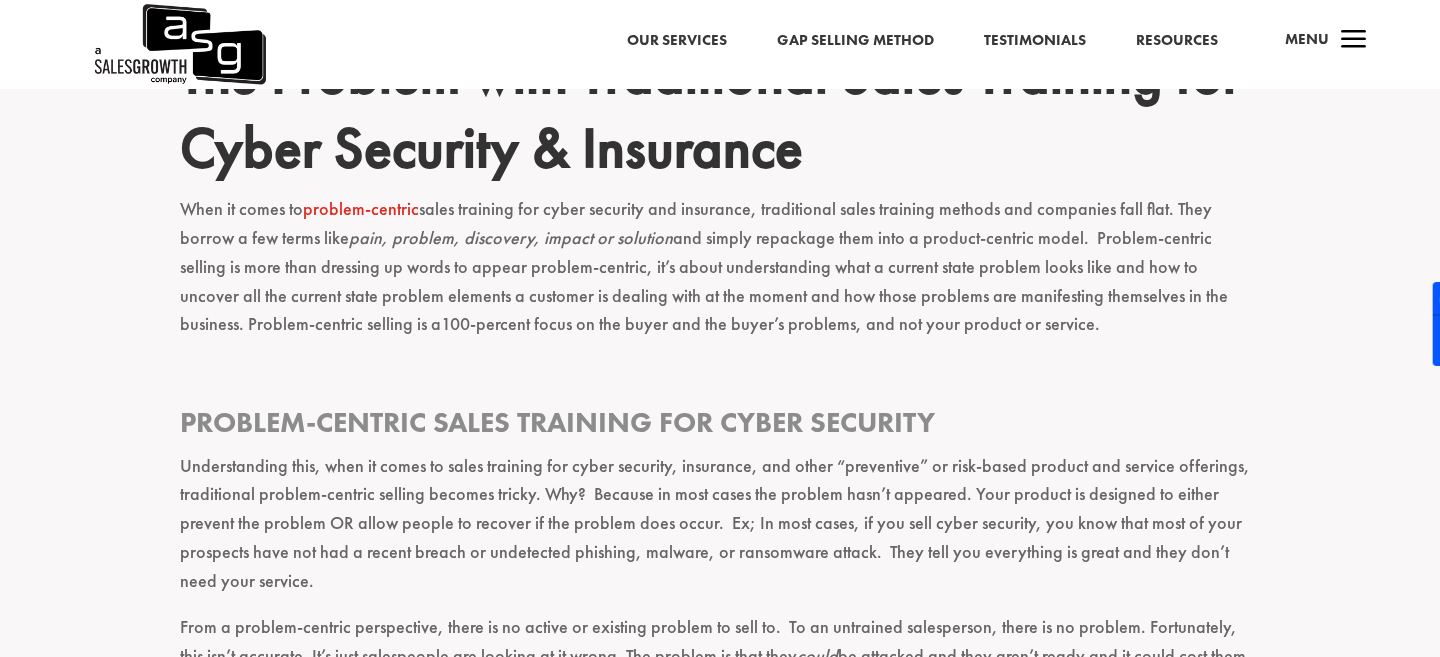 scroll, scrollTop: 695, scrollLeft: 0, axis: vertical 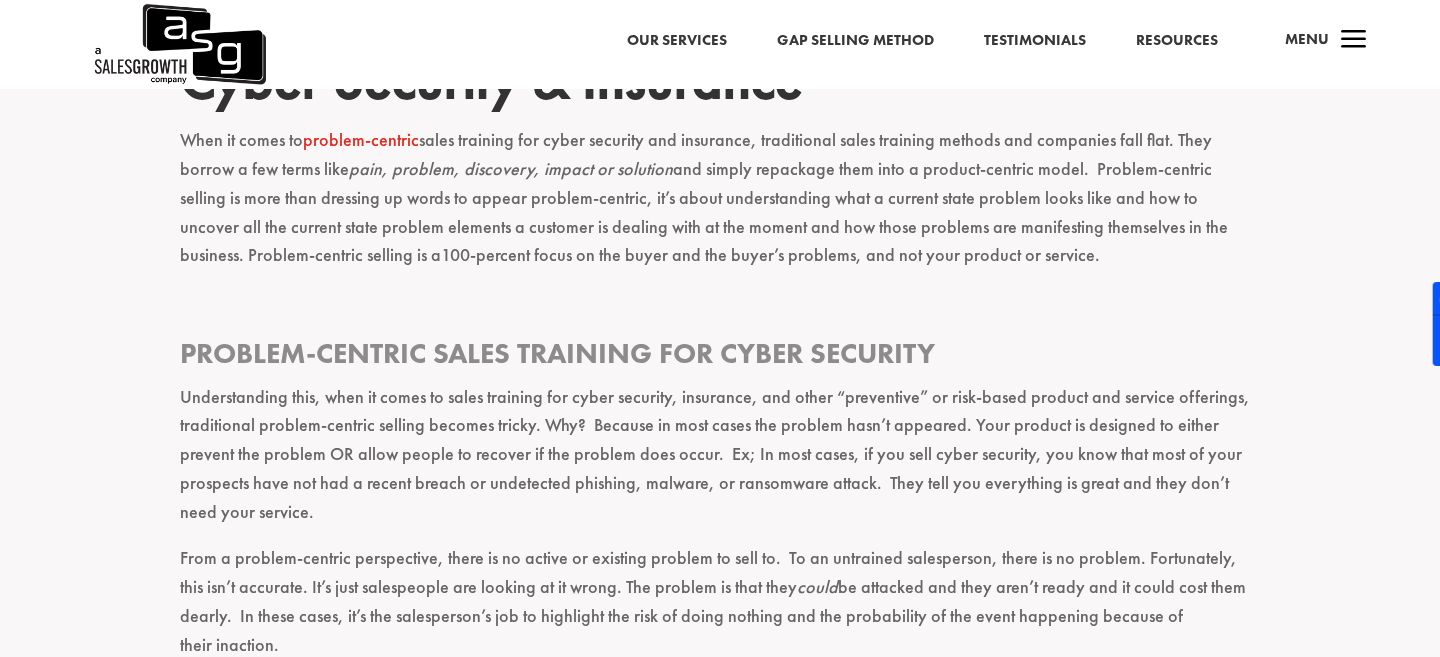 click on "Problem-Centric Sales Training for Cyber Security" at bounding box center [720, 358] 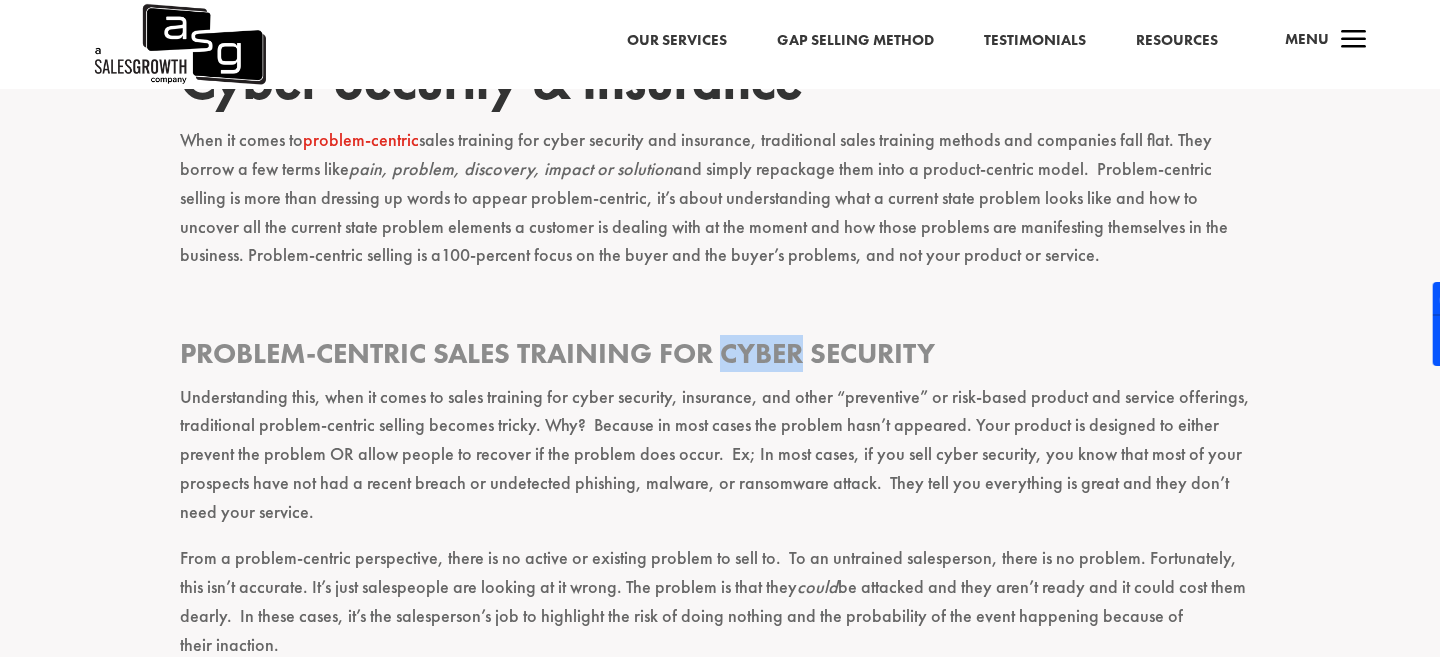 click on "Problem-Centric Sales Training for Cyber Security" at bounding box center [720, 358] 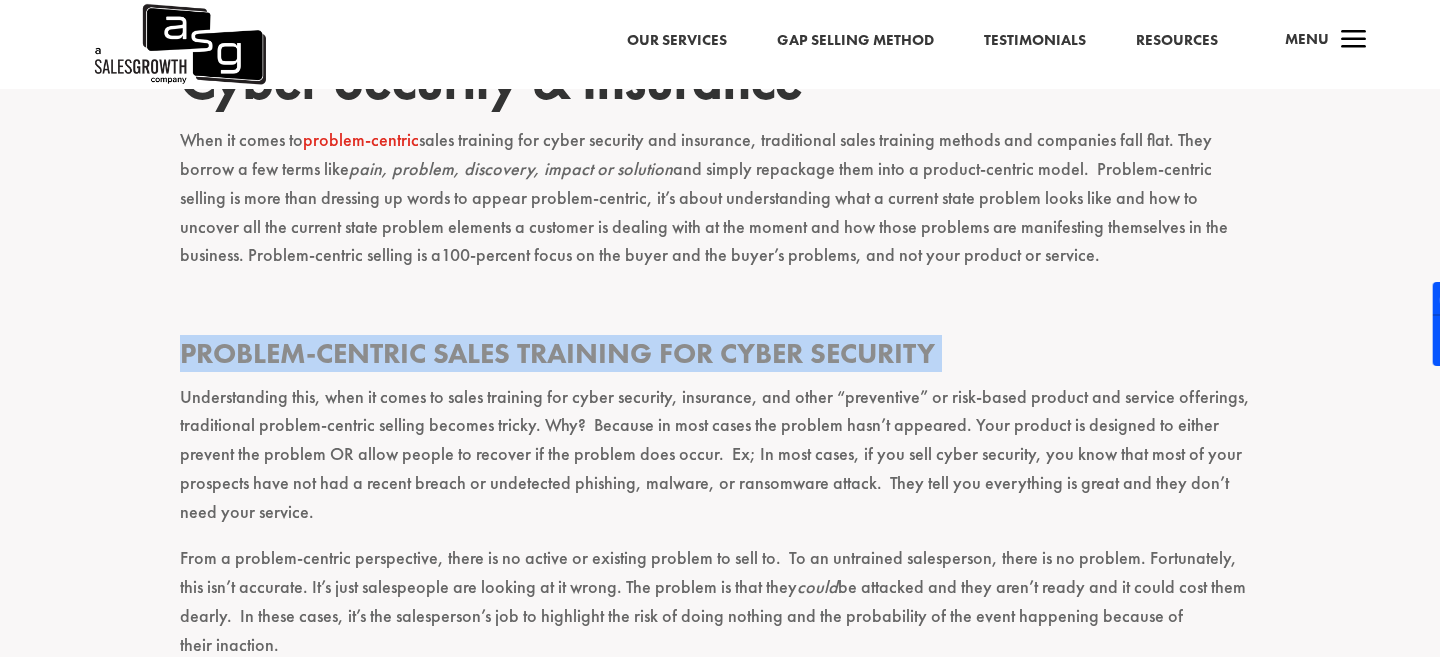 click on "Problem-Centric Sales Training for Cyber Security" at bounding box center [720, 358] 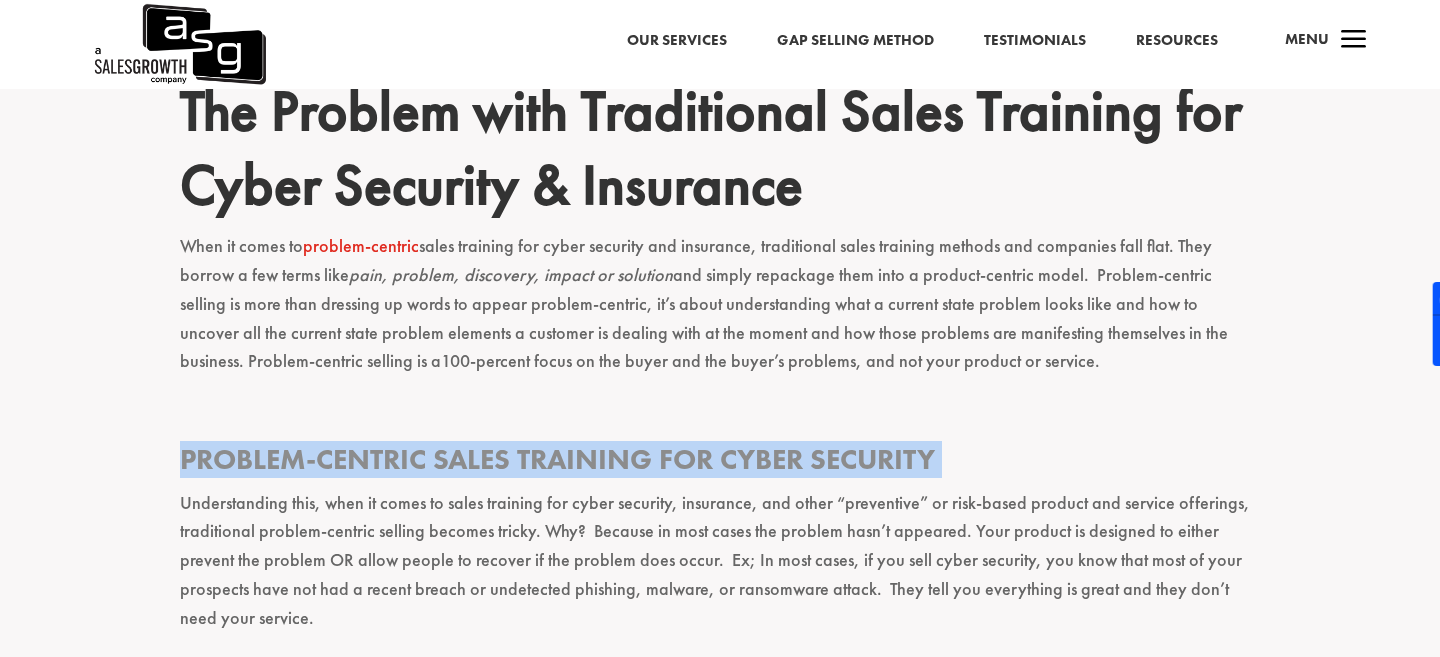 scroll, scrollTop: 0, scrollLeft: 0, axis: both 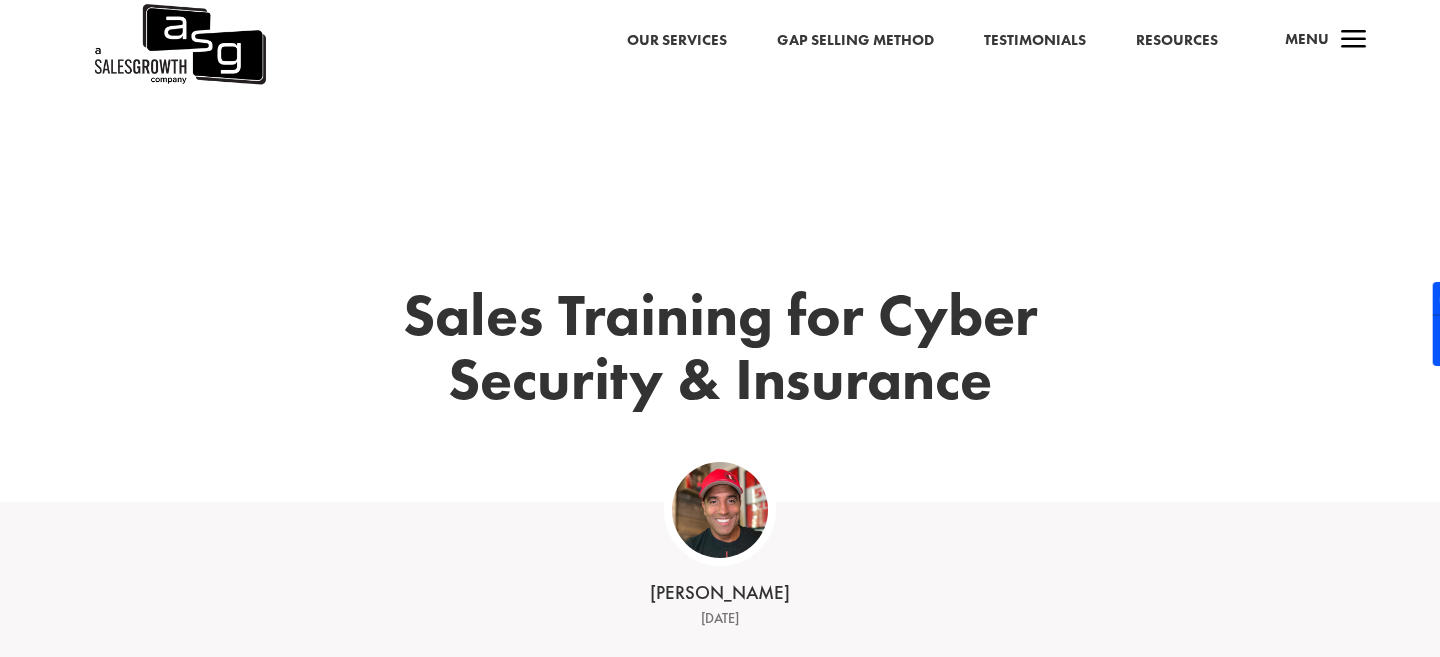 click on "Sales Training for Cyber Security & Insurance" at bounding box center [720, 352] 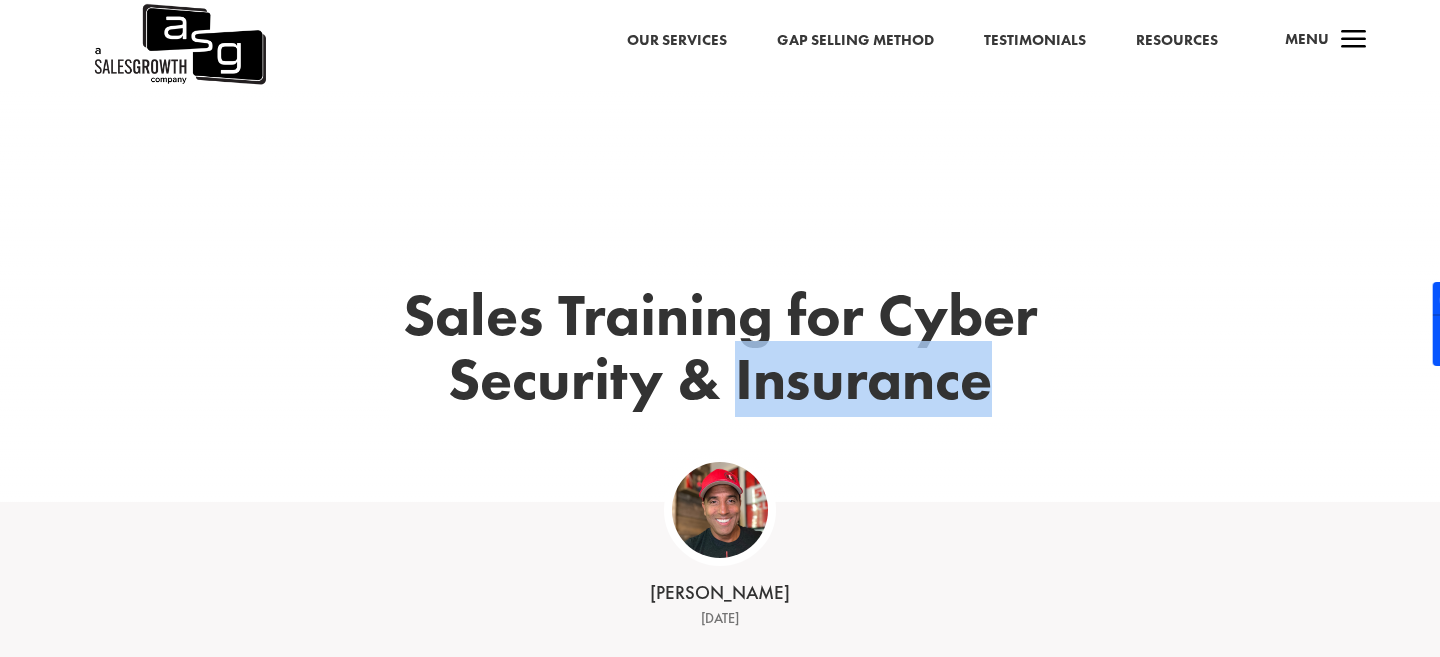 click on "Sales Training for Cyber Security & Insurance" at bounding box center [720, 352] 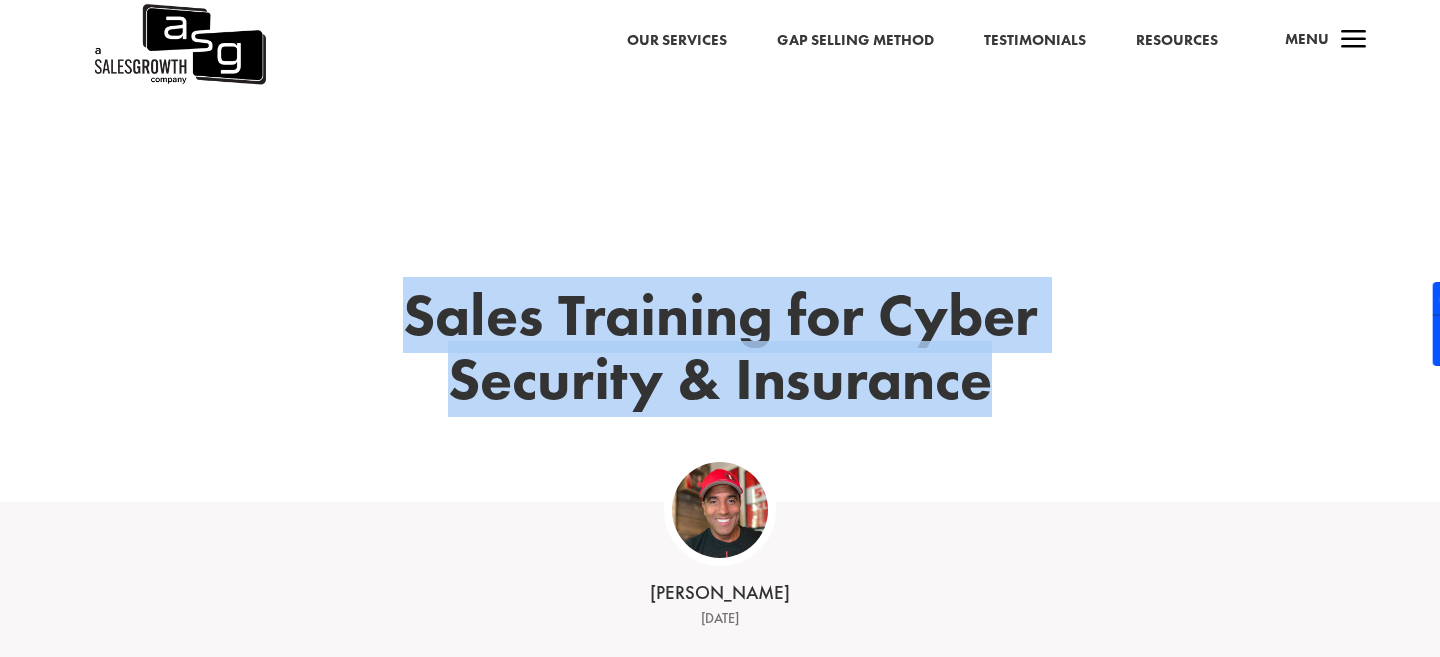 click on "Sales Training for Cyber Security & Insurance" at bounding box center [720, 352] 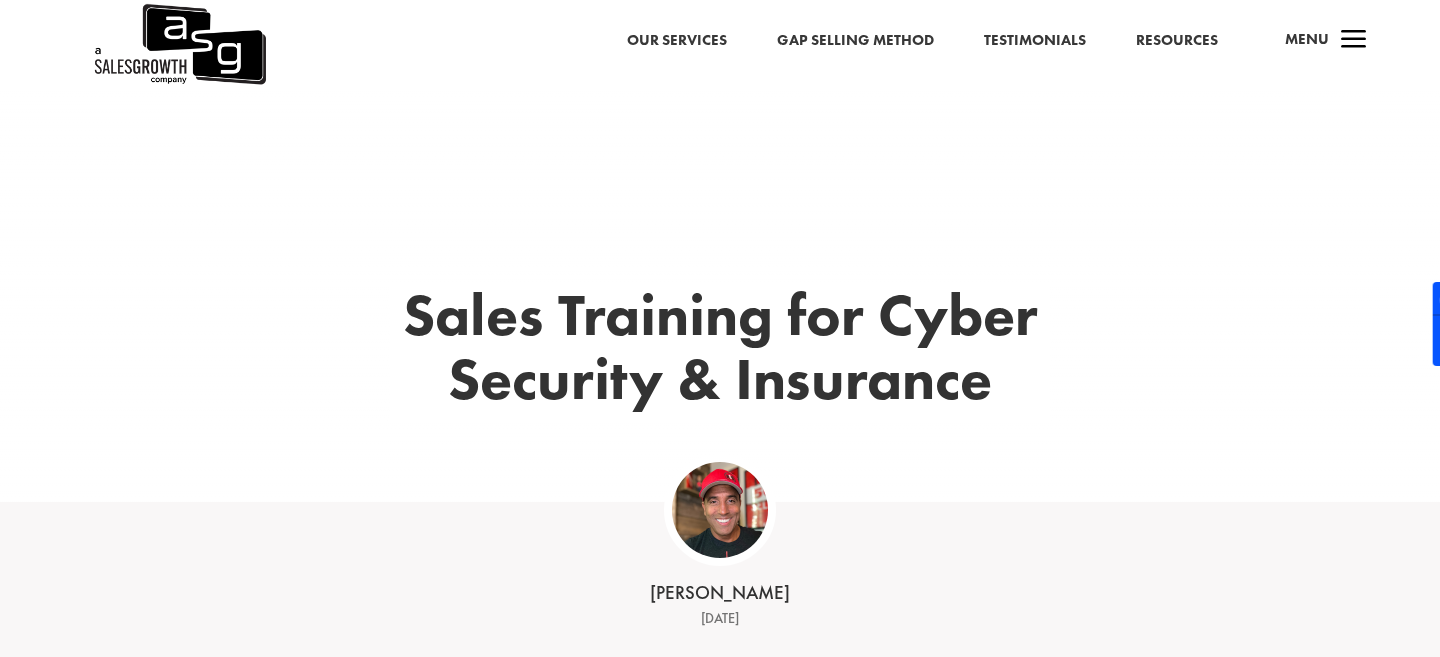 click on "Sales Training for Cyber Security & Insurance" at bounding box center (720, 352) 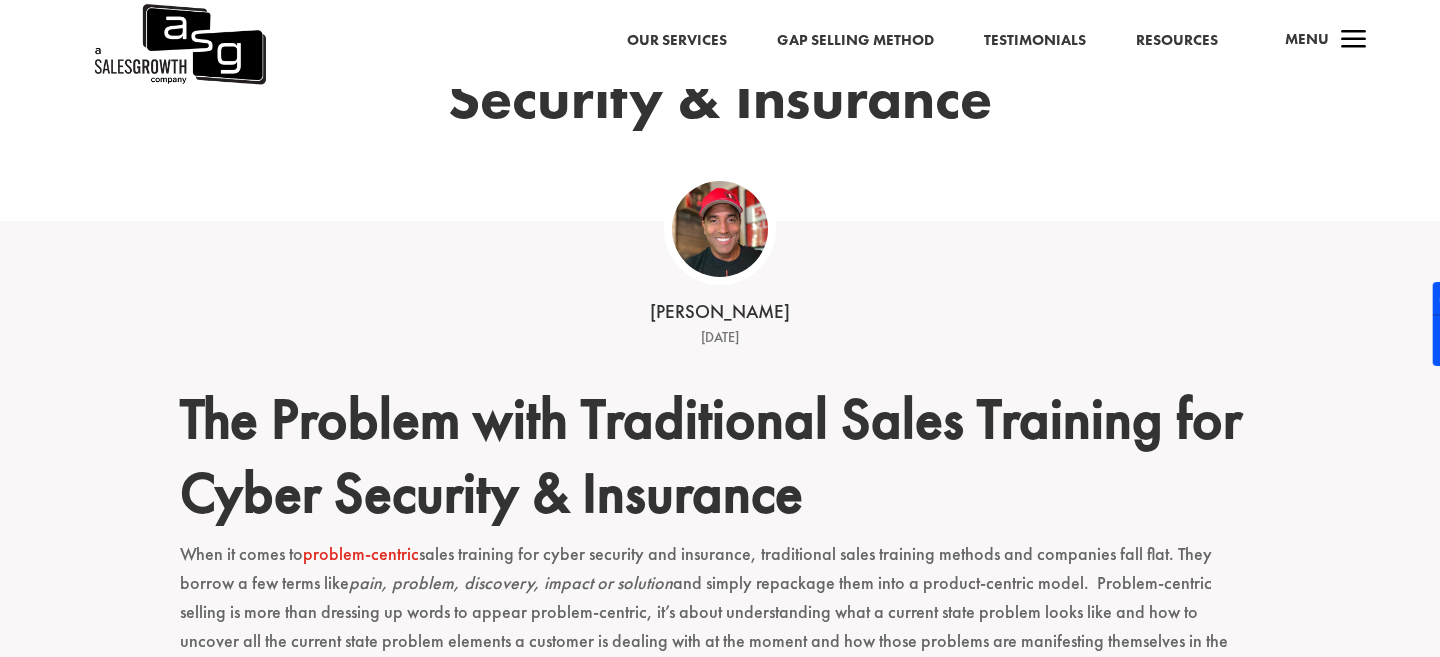 scroll, scrollTop: 160, scrollLeft: 0, axis: vertical 